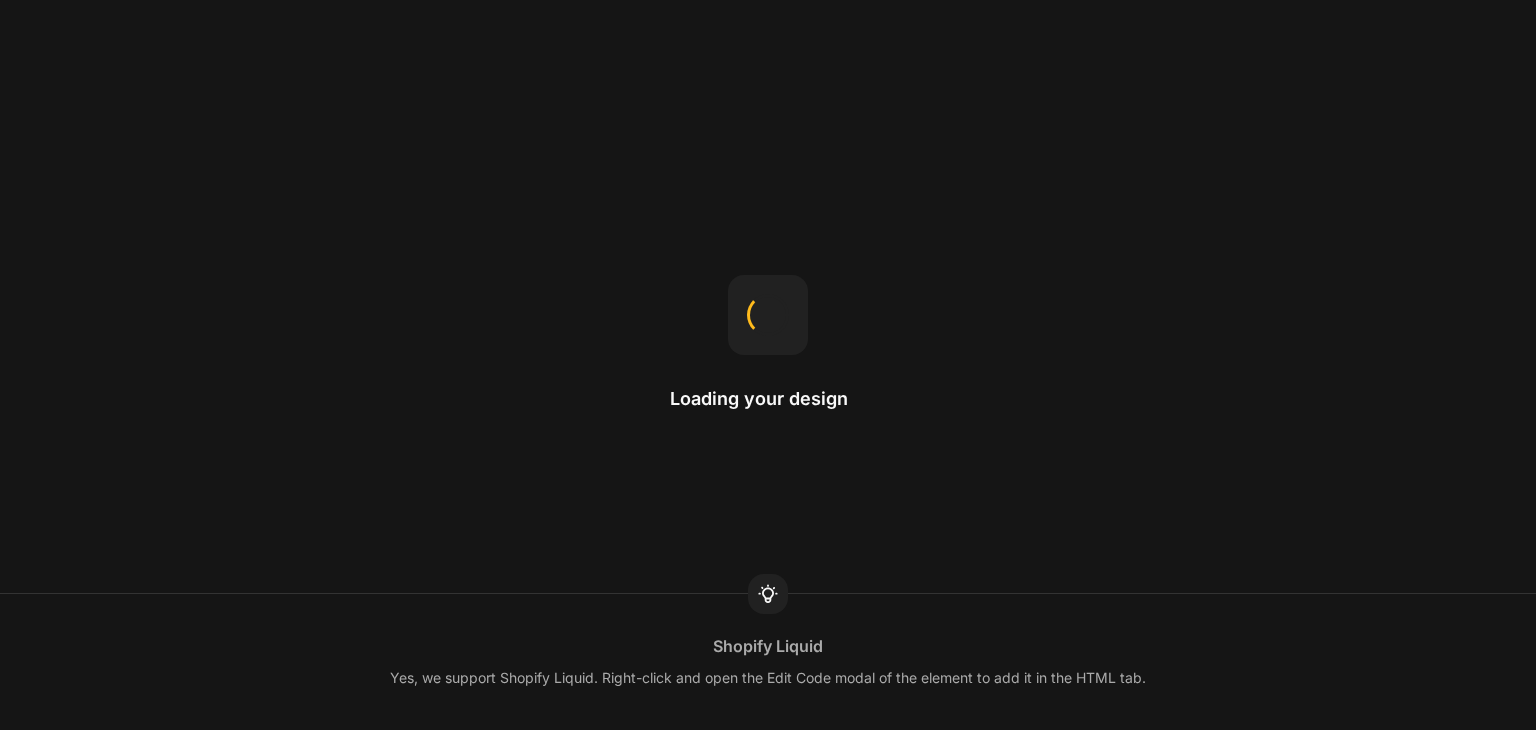 scroll, scrollTop: 0, scrollLeft: 0, axis: both 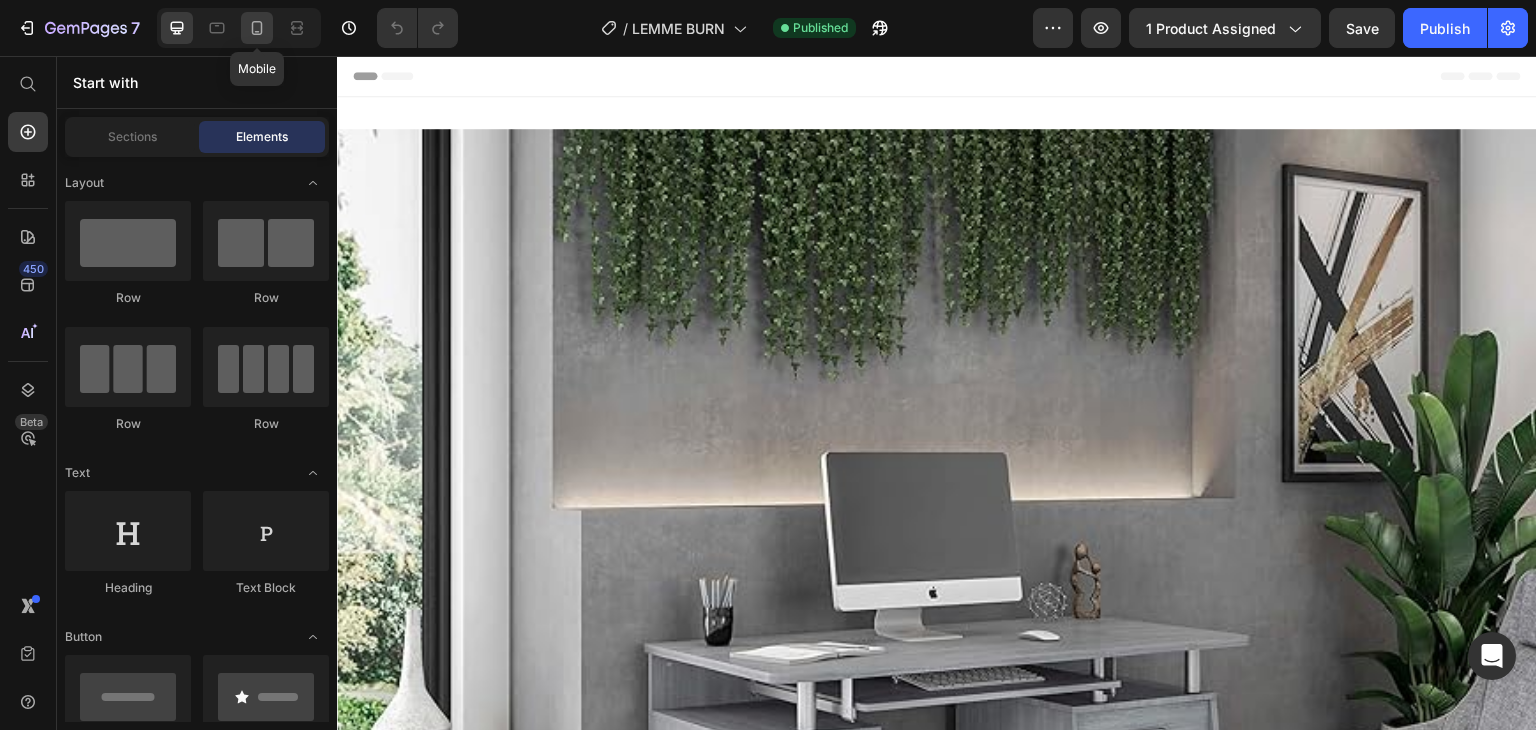 click 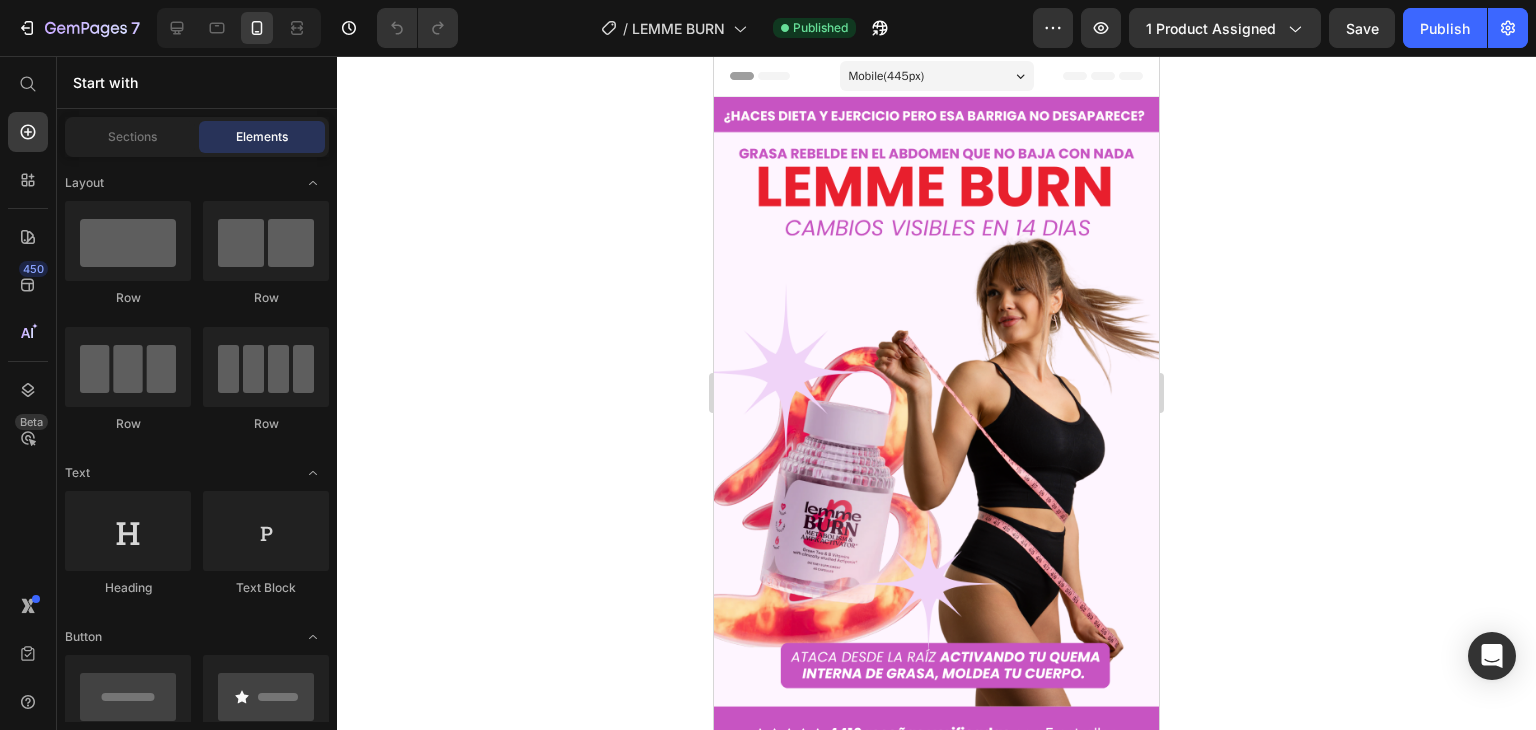 drag, startPoint x: 30, startPoint y: 42, endPoint x: 521, endPoint y: 153, distance: 503.3905 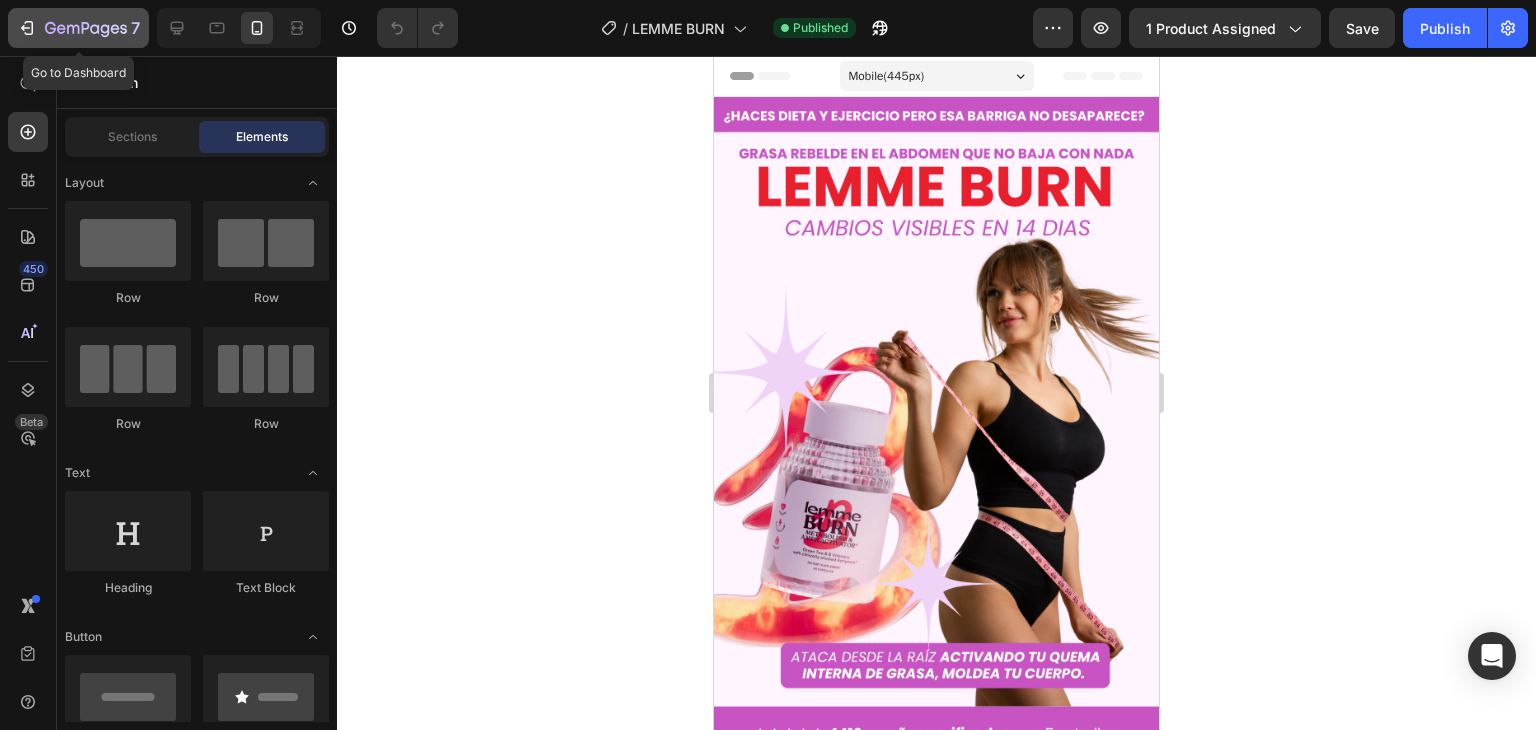 click 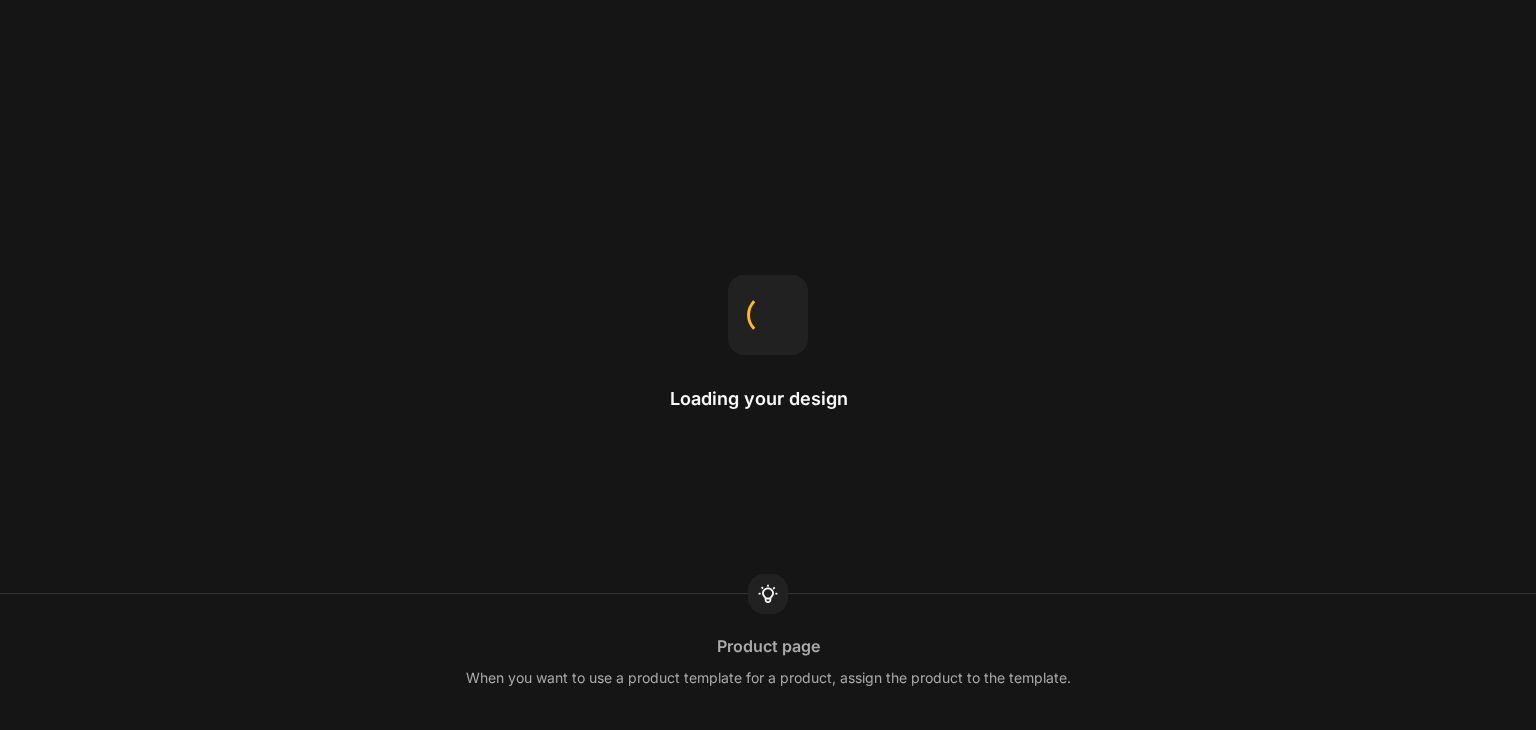 scroll, scrollTop: 0, scrollLeft: 0, axis: both 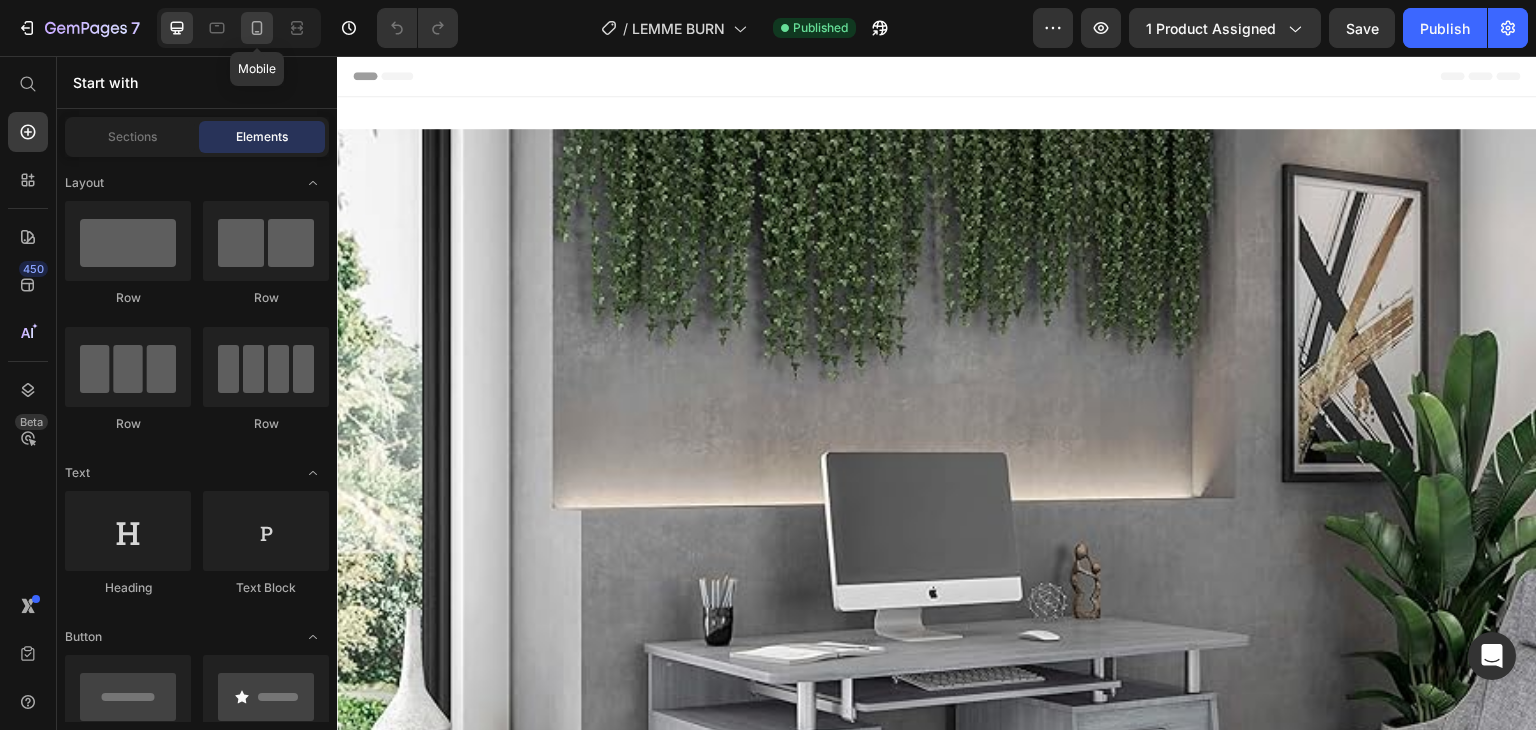 click 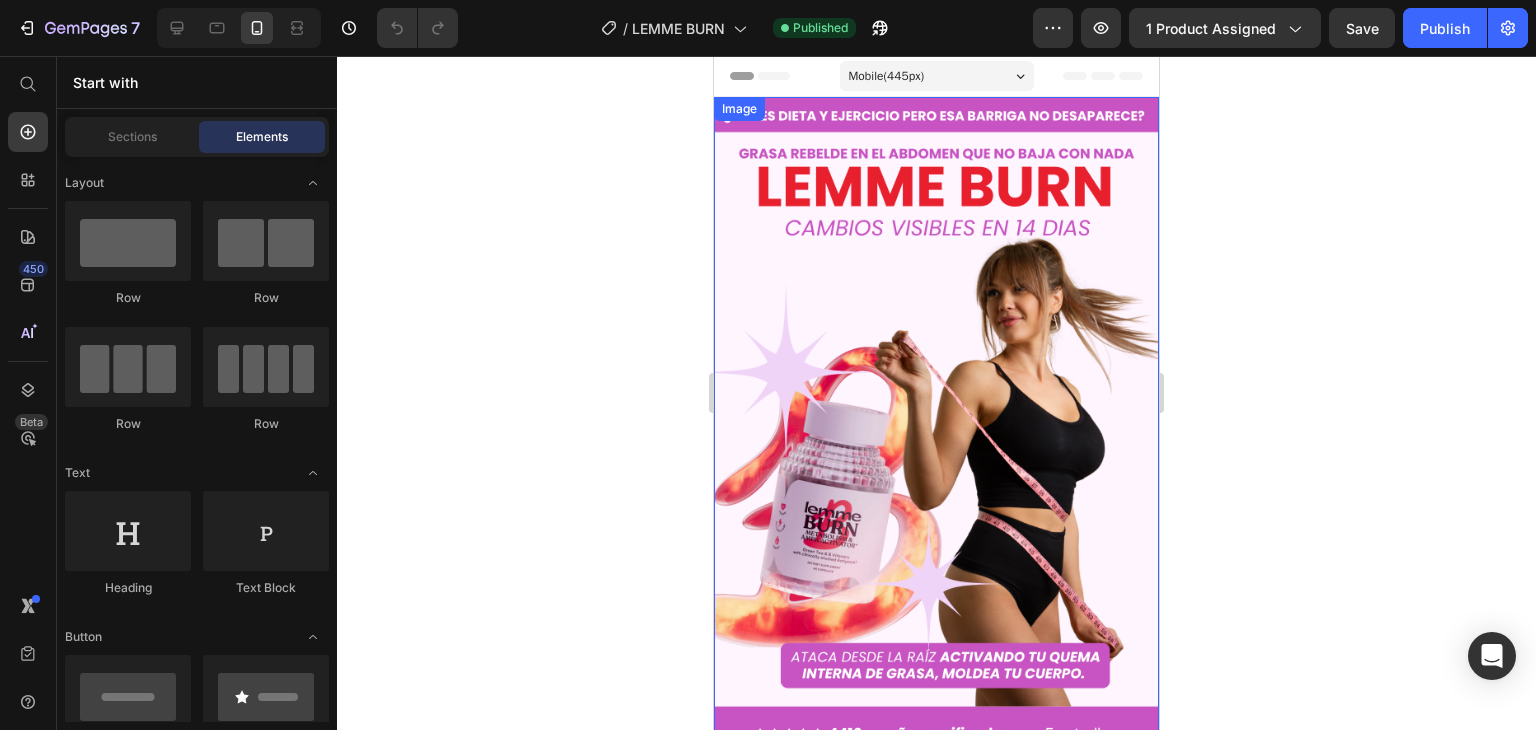 click at bounding box center (936, 705) 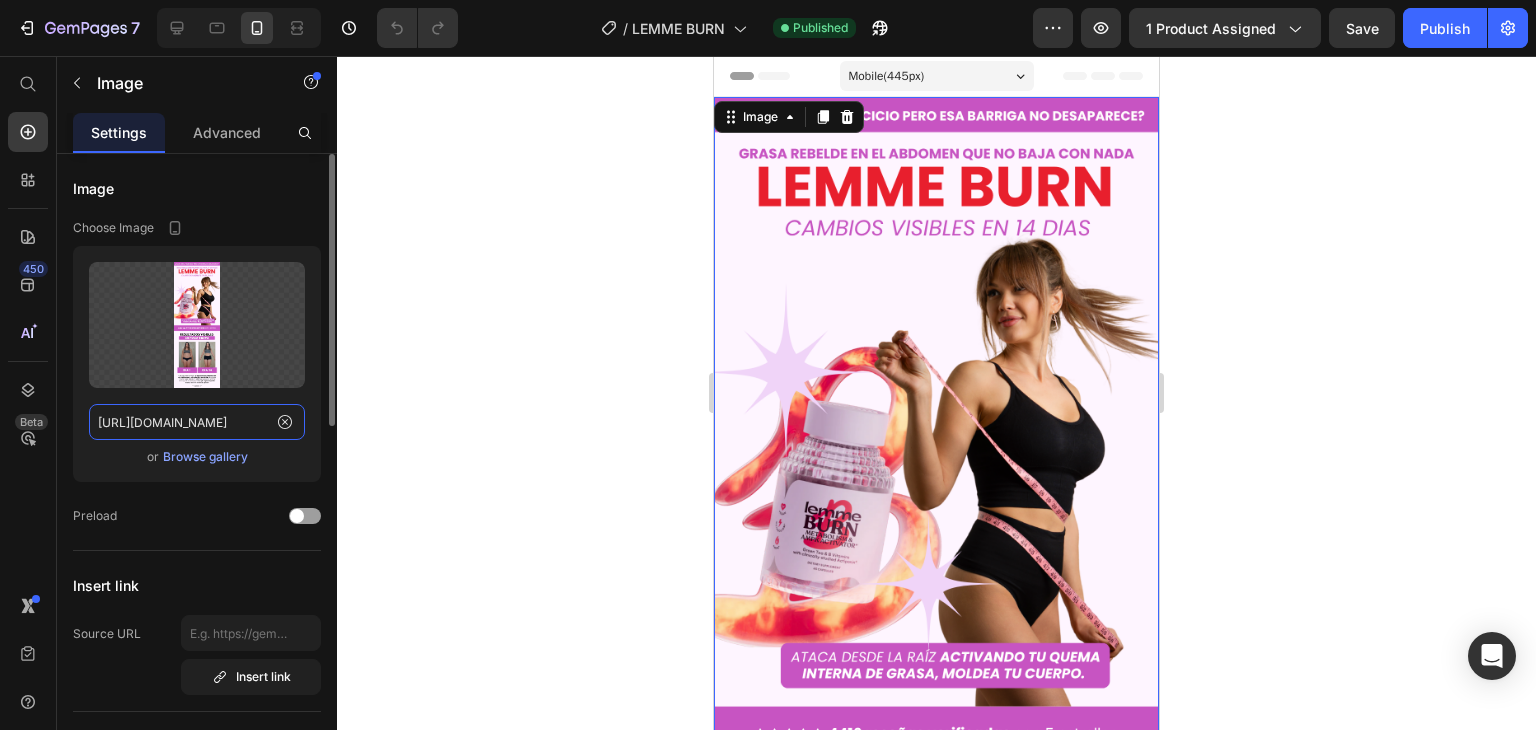 click on "https://i.ibb.co/zWYJzFpY/1-25.png" 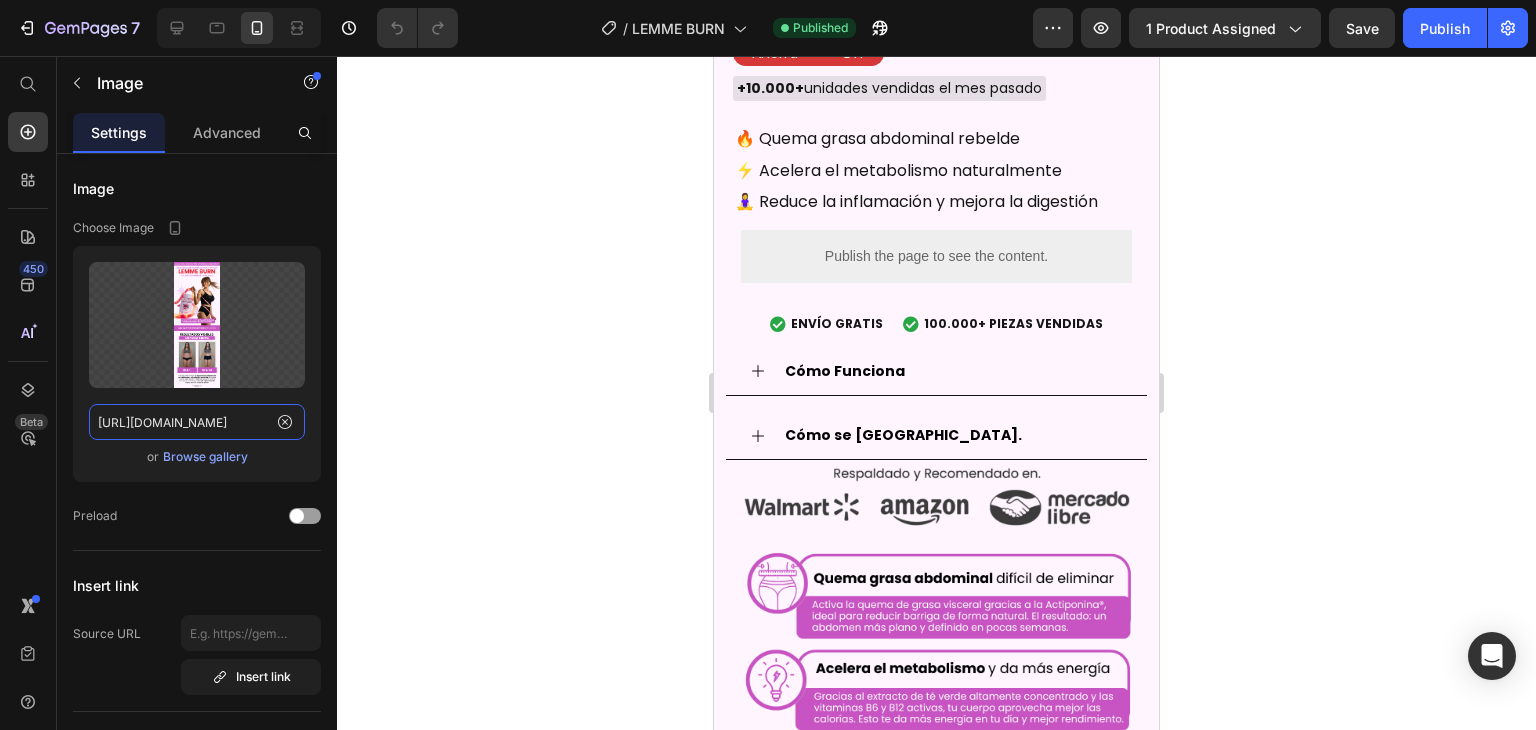 scroll, scrollTop: 1900, scrollLeft: 0, axis: vertical 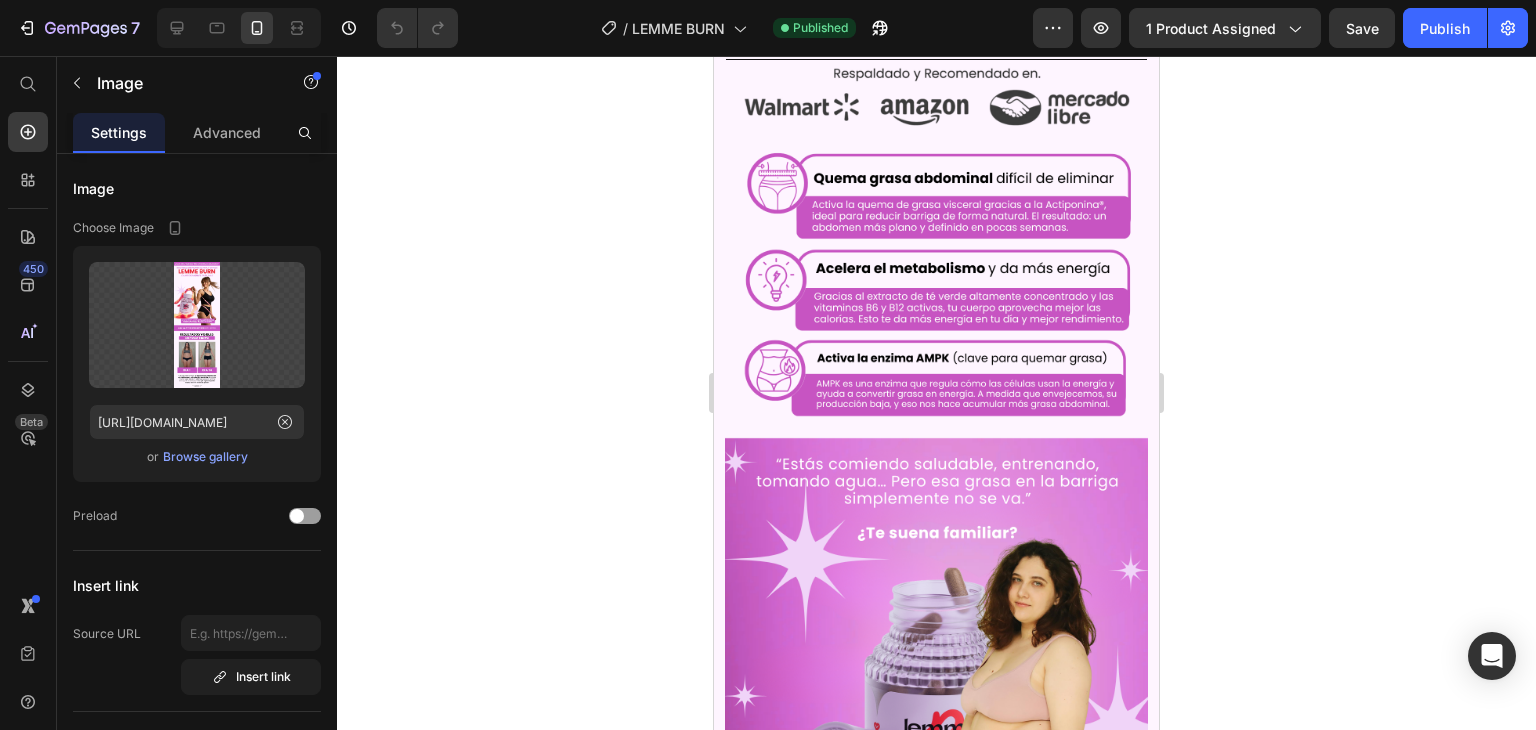 click at bounding box center (936, 502) 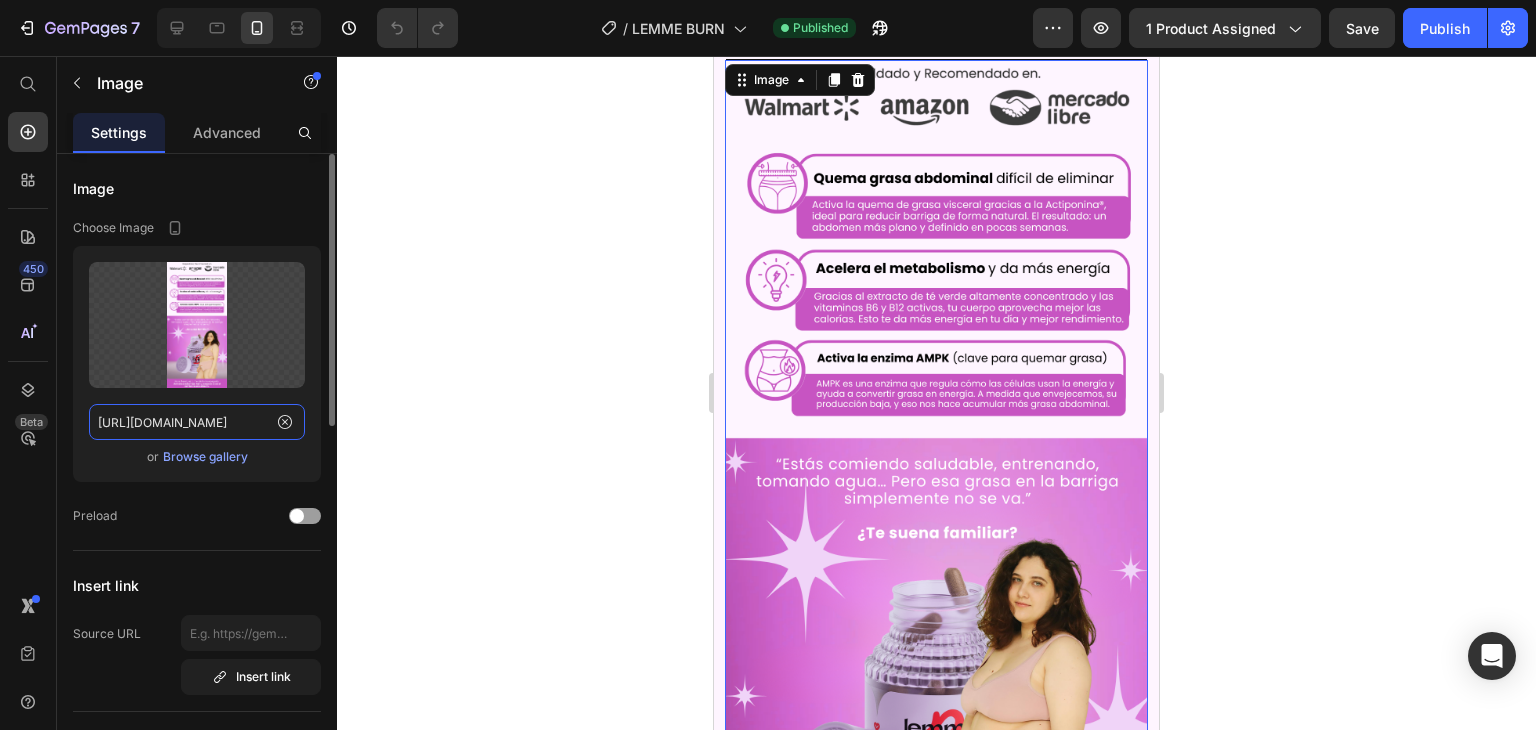 click on "https://i.ibb.co/35m7ZGNz/2-27.png" 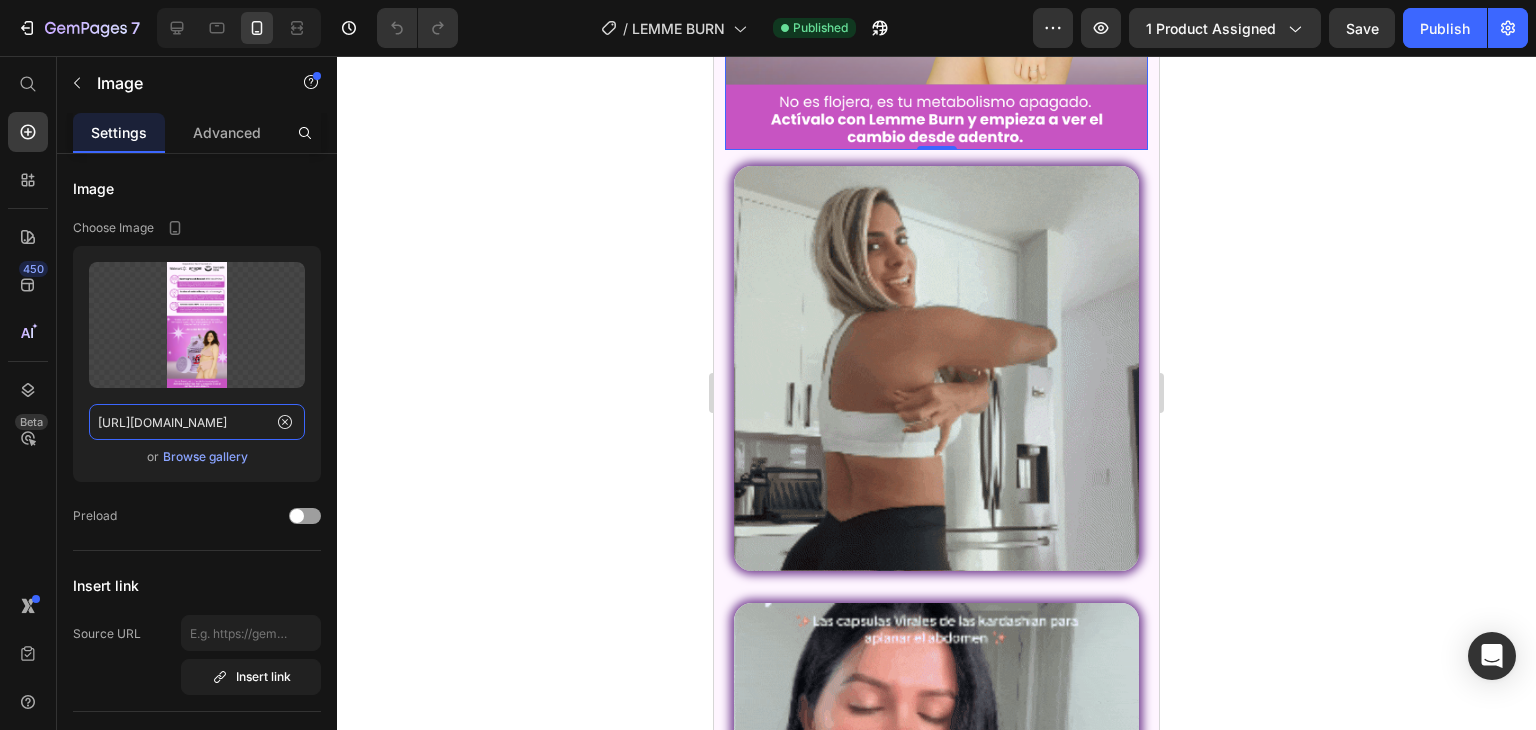 scroll, scrollTop: 2700, scrollLeft: 0, axis: vertical 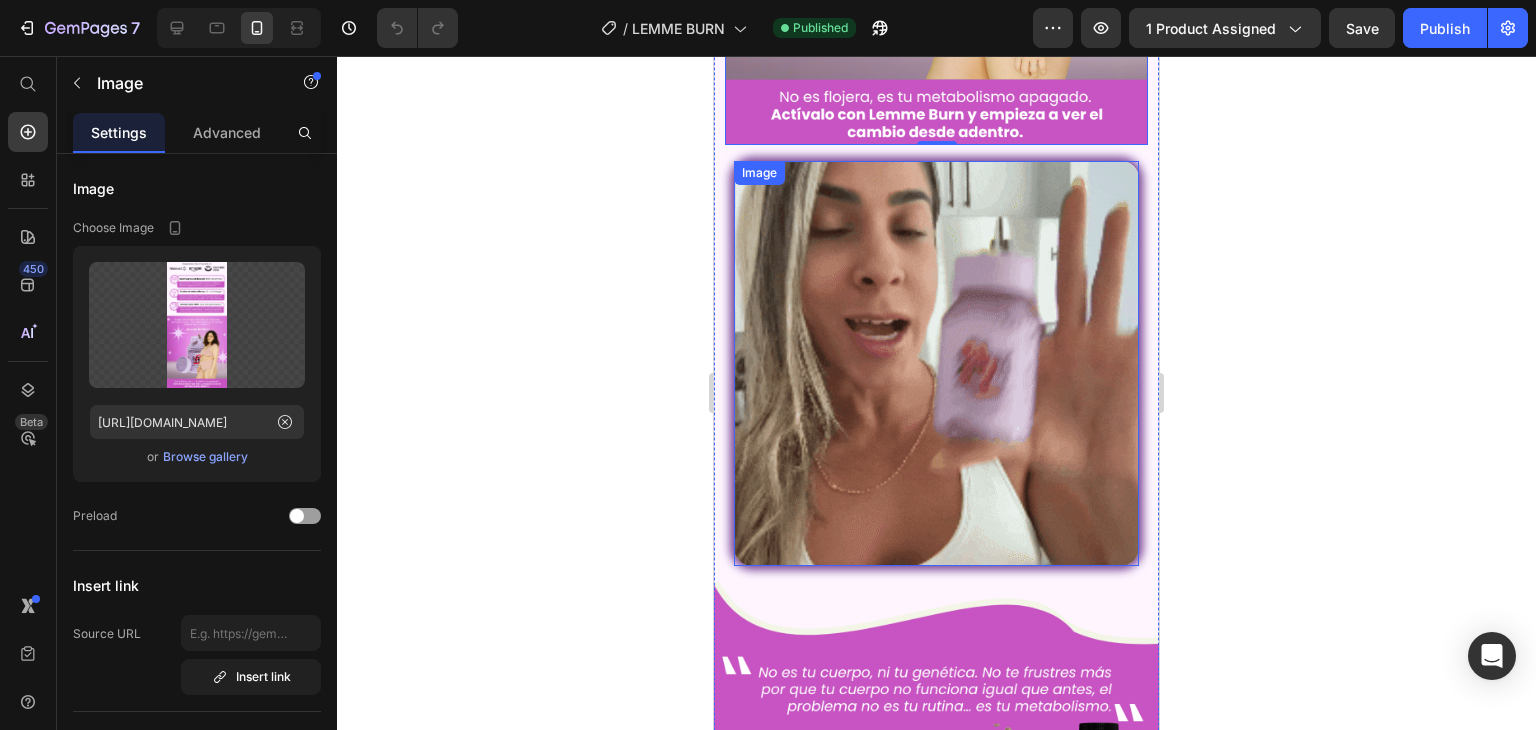 click at bounding box center [936, 363] 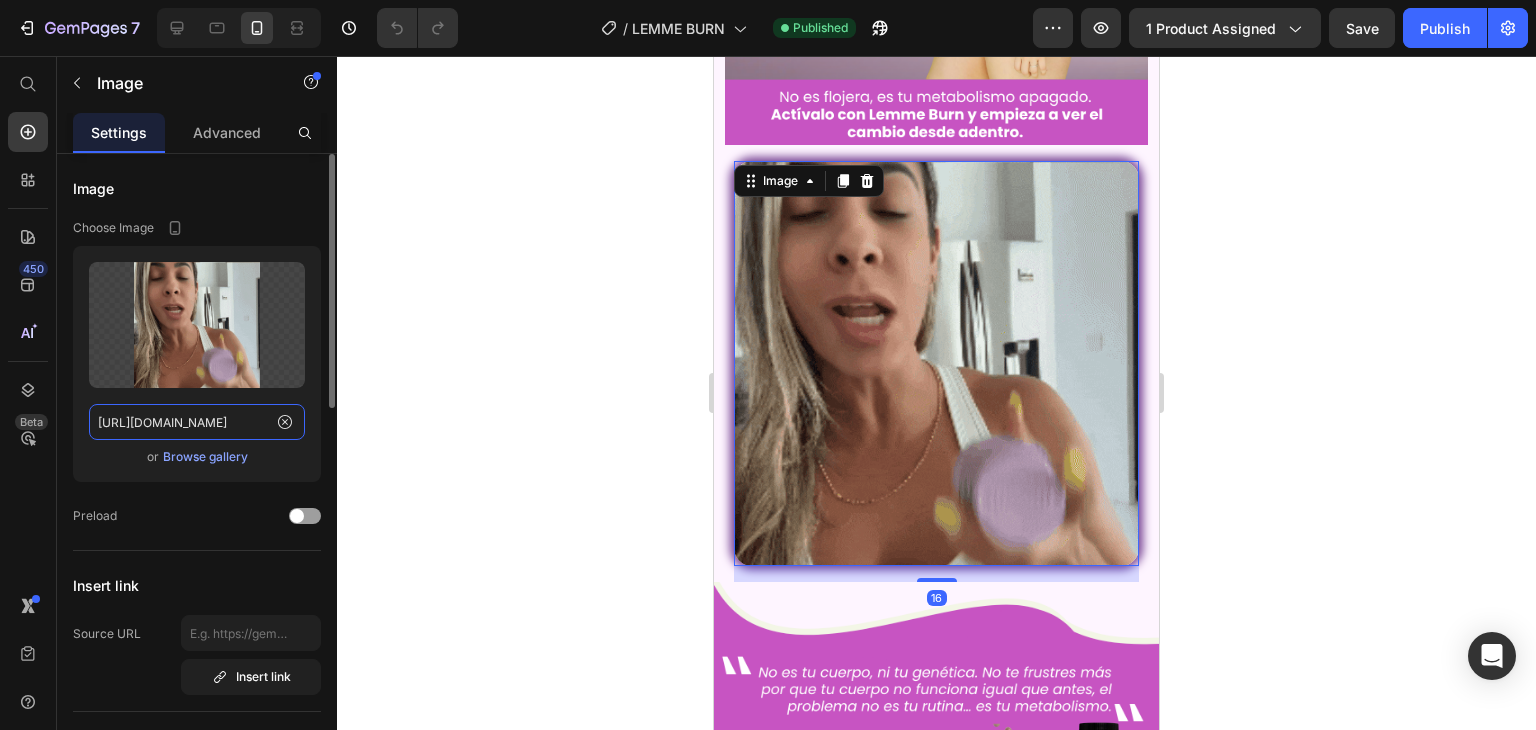 click on "https://media4.giphy.com/media/v1.Y2lkPTc5MGI3NjExc2xoMXF4b3gzNHgyd204c2xvZWl6NHV0M2x1azA2NWxrM3FxbDBpNyZlcD12MV9pbnRlcm5hbF9naWZfYnlfaWQmY3Q9Zw/uIwB0aHgBw1eH4MkYt/giphy.gif" 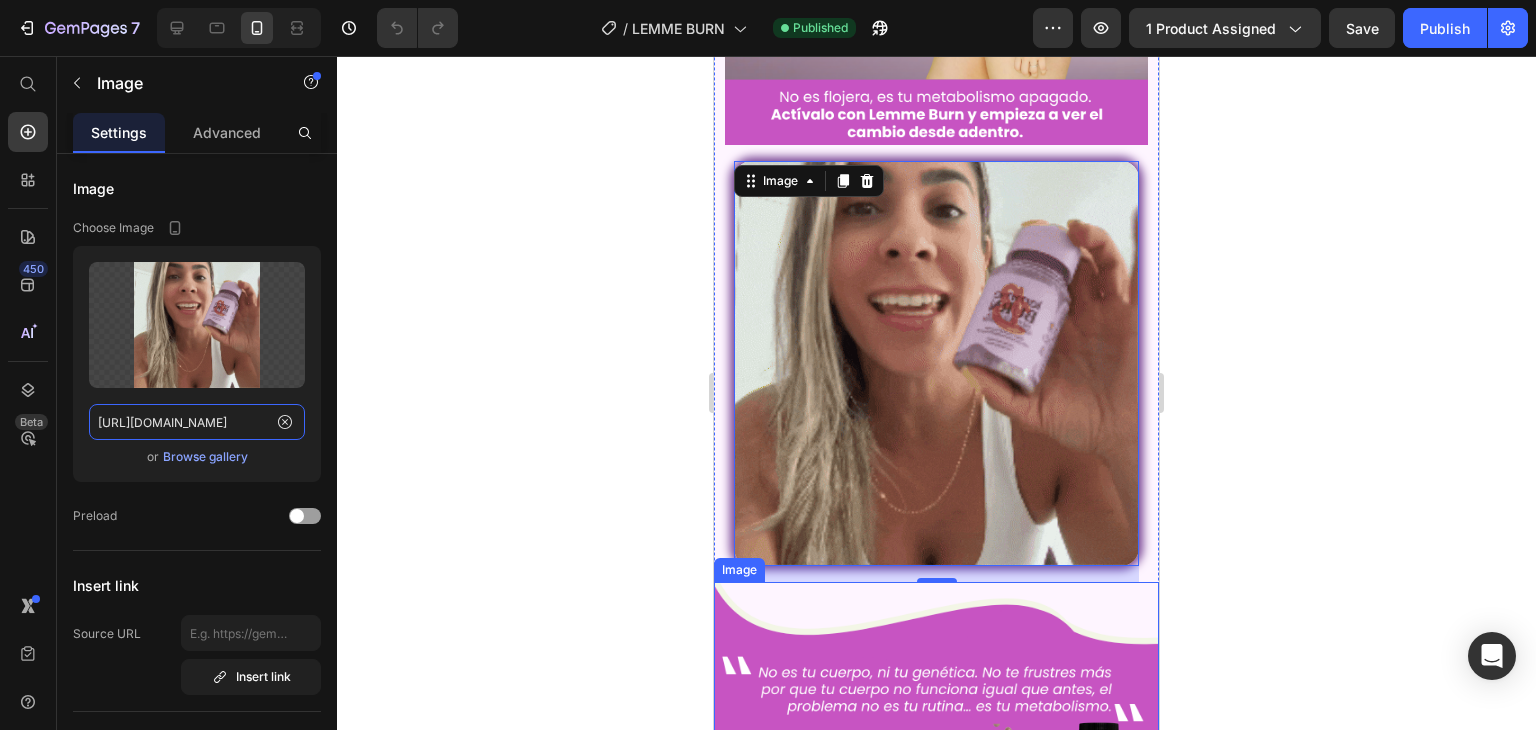 scroll, scrollTop: 3000, scrollLeft: 0, axis: vertical 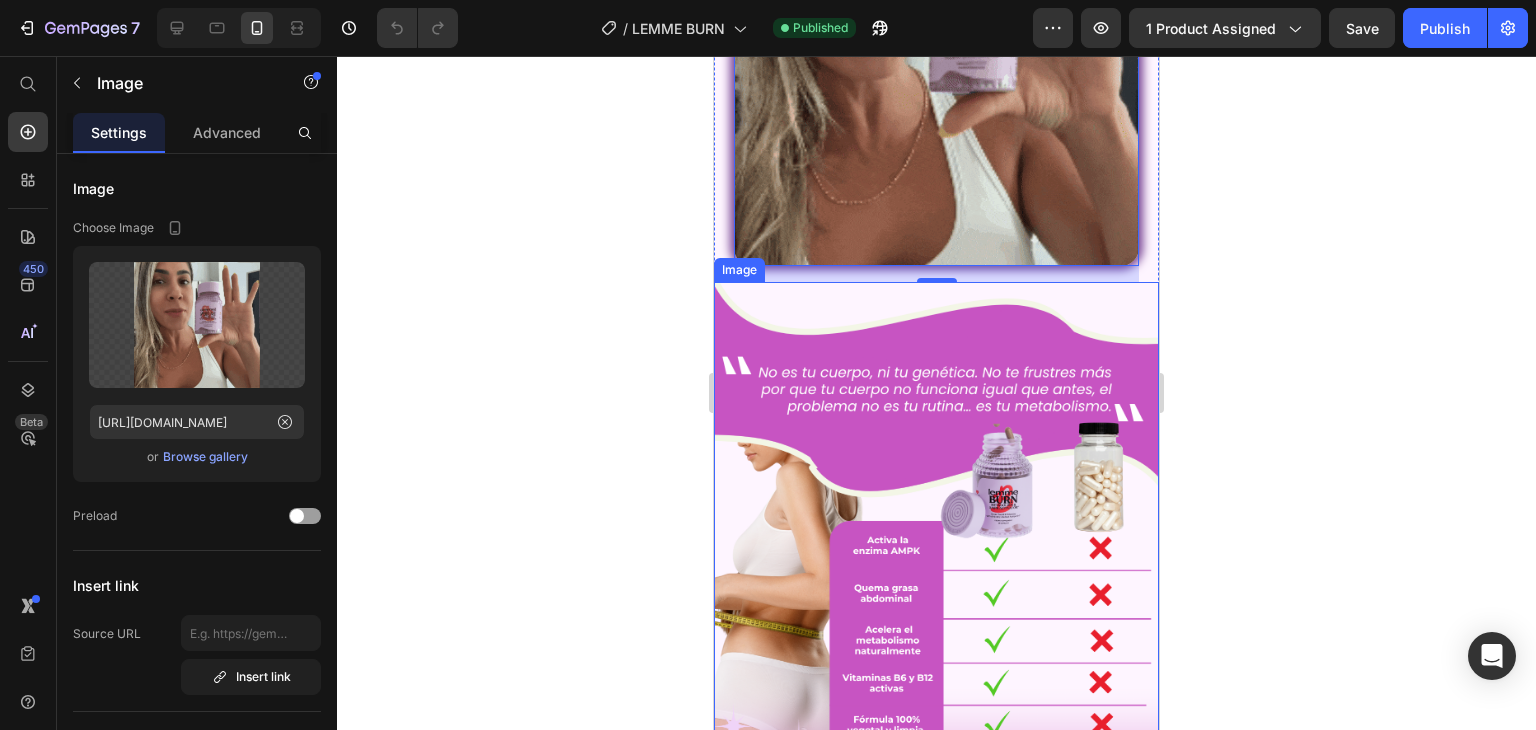click at bounding box center [936, 899] 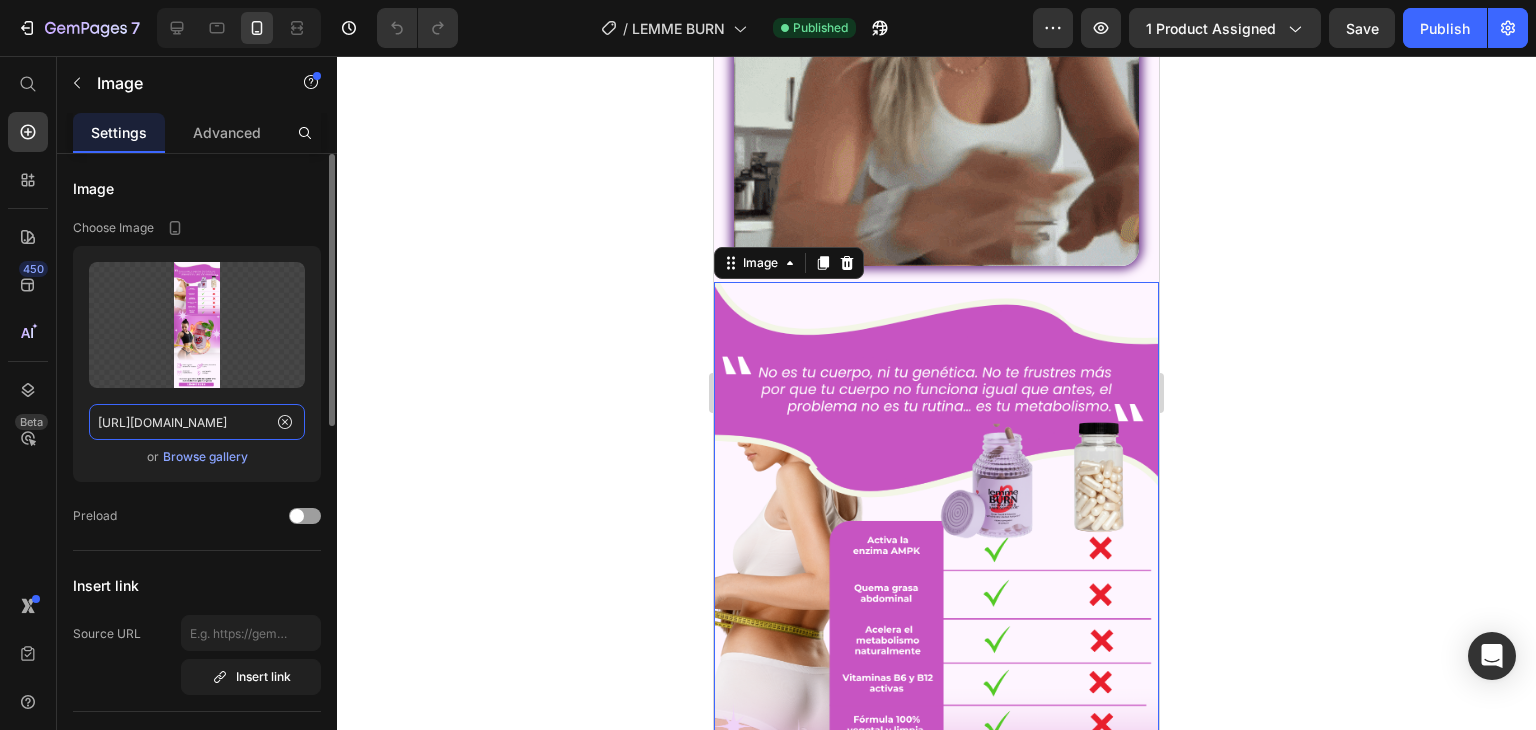 click on "https://i.ibb.co/1Jq0hRmx/3-25.png" 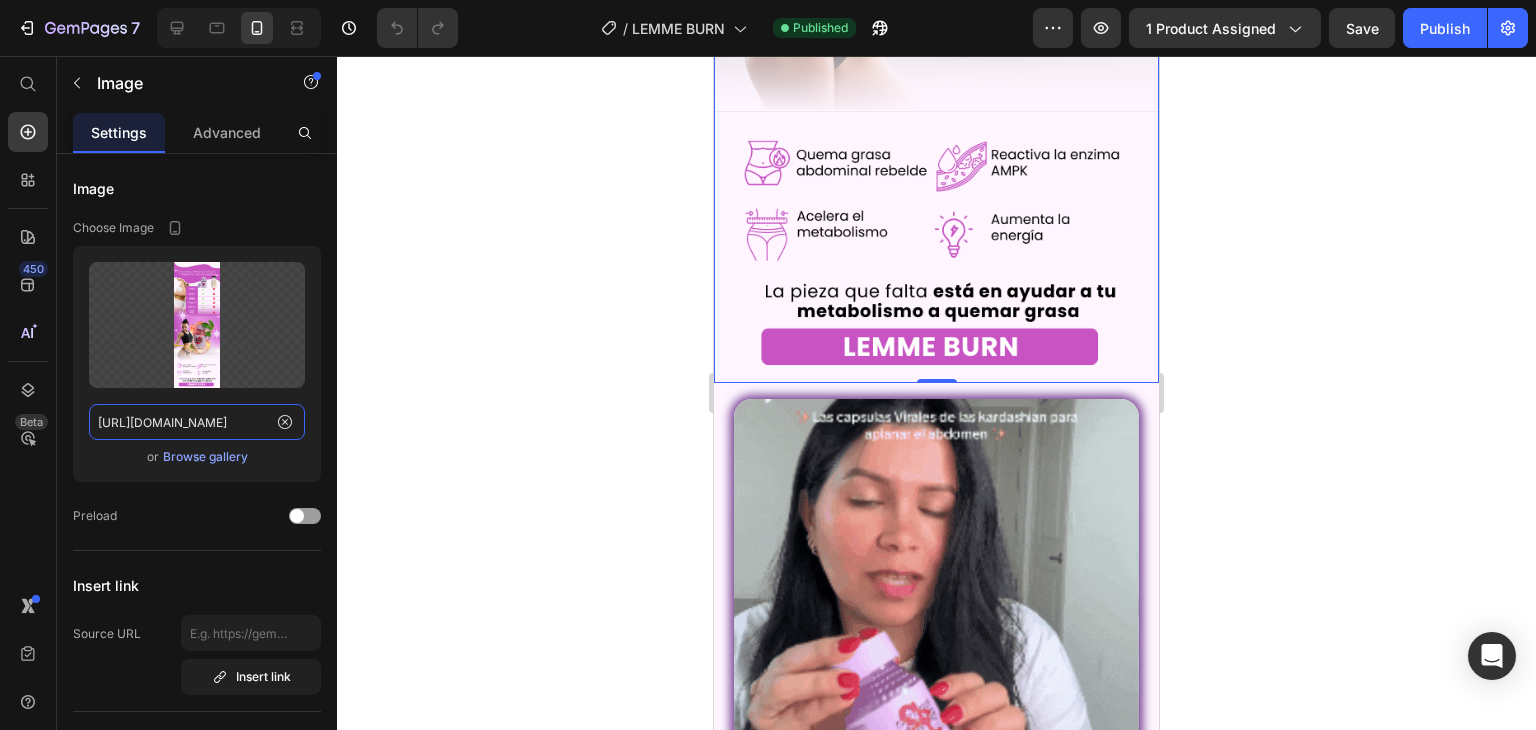 scroll, scrollTop: 4300, scrollLeft: 0, axis: vertical 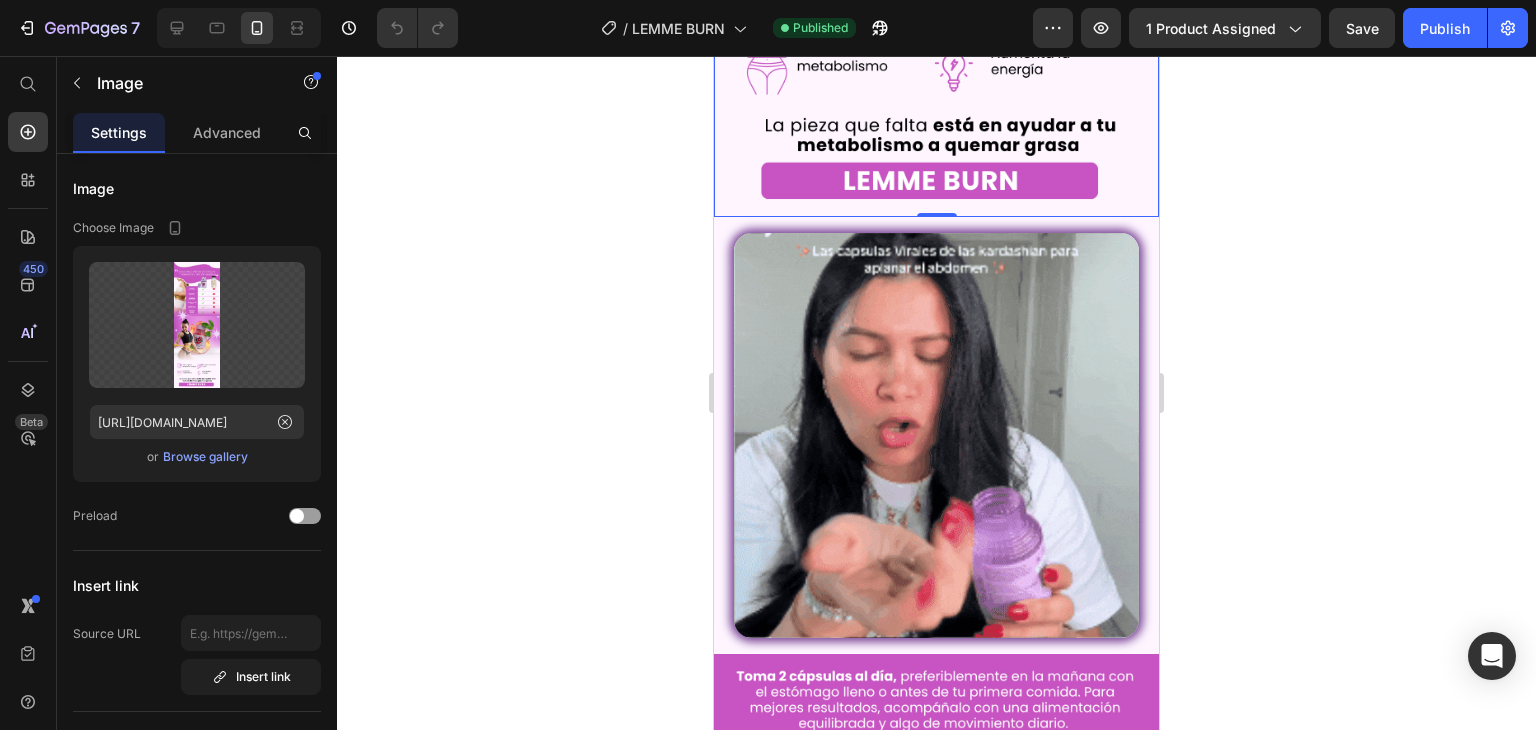 click at bounding box center [936, 435] 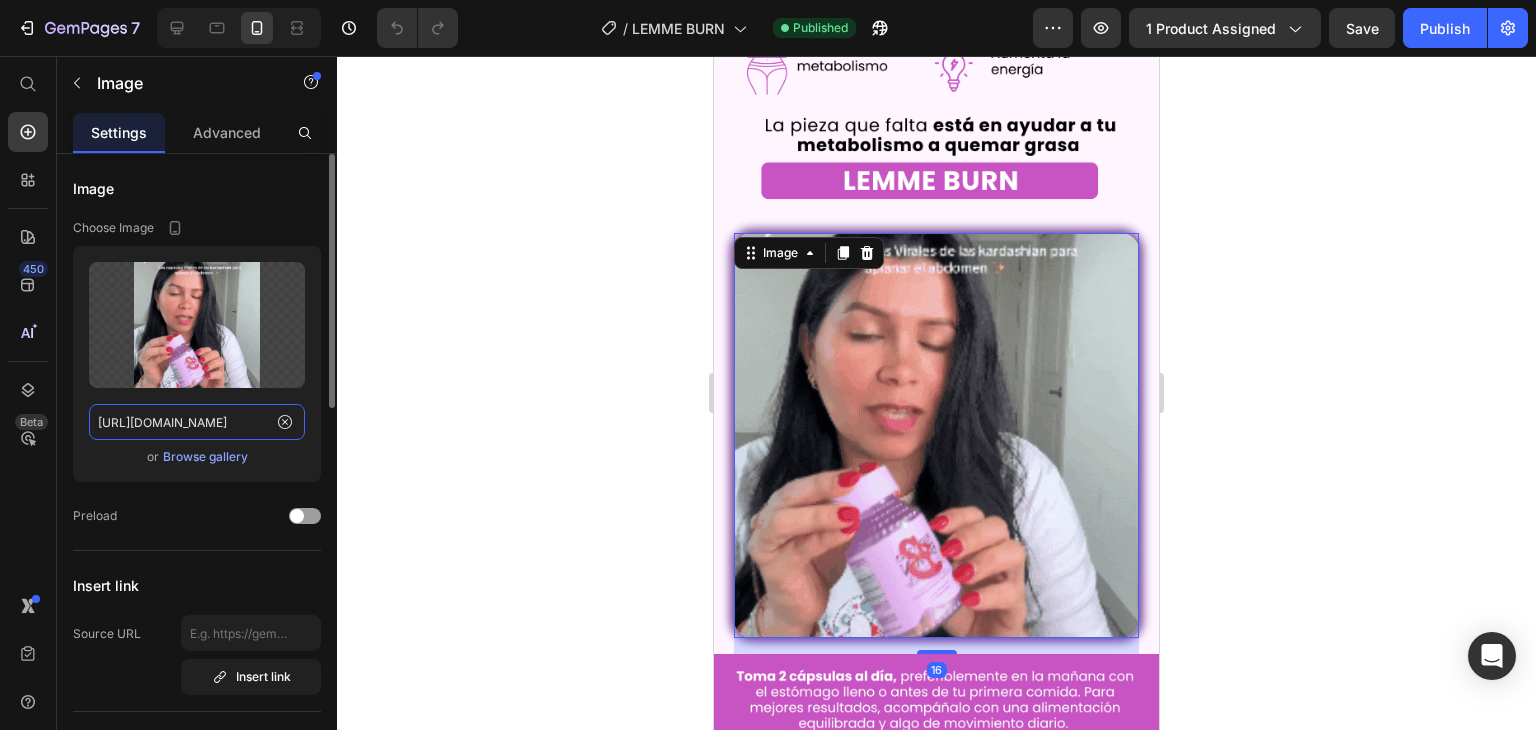 click on "https://media2.giphy.com/media/v1.Y2lkPTc5MGI3NjExd3dpbnRtYmI0NGFseHN5dDdzOXI1dTU4Zm81eXBvajVucnA5M2NqdSZlcD12MV9pbnRlcm5hbF9naWZfYnlfaWQmY3Q9Zw/E6LsSkRLbTJeVISJAf/giphy.gif" 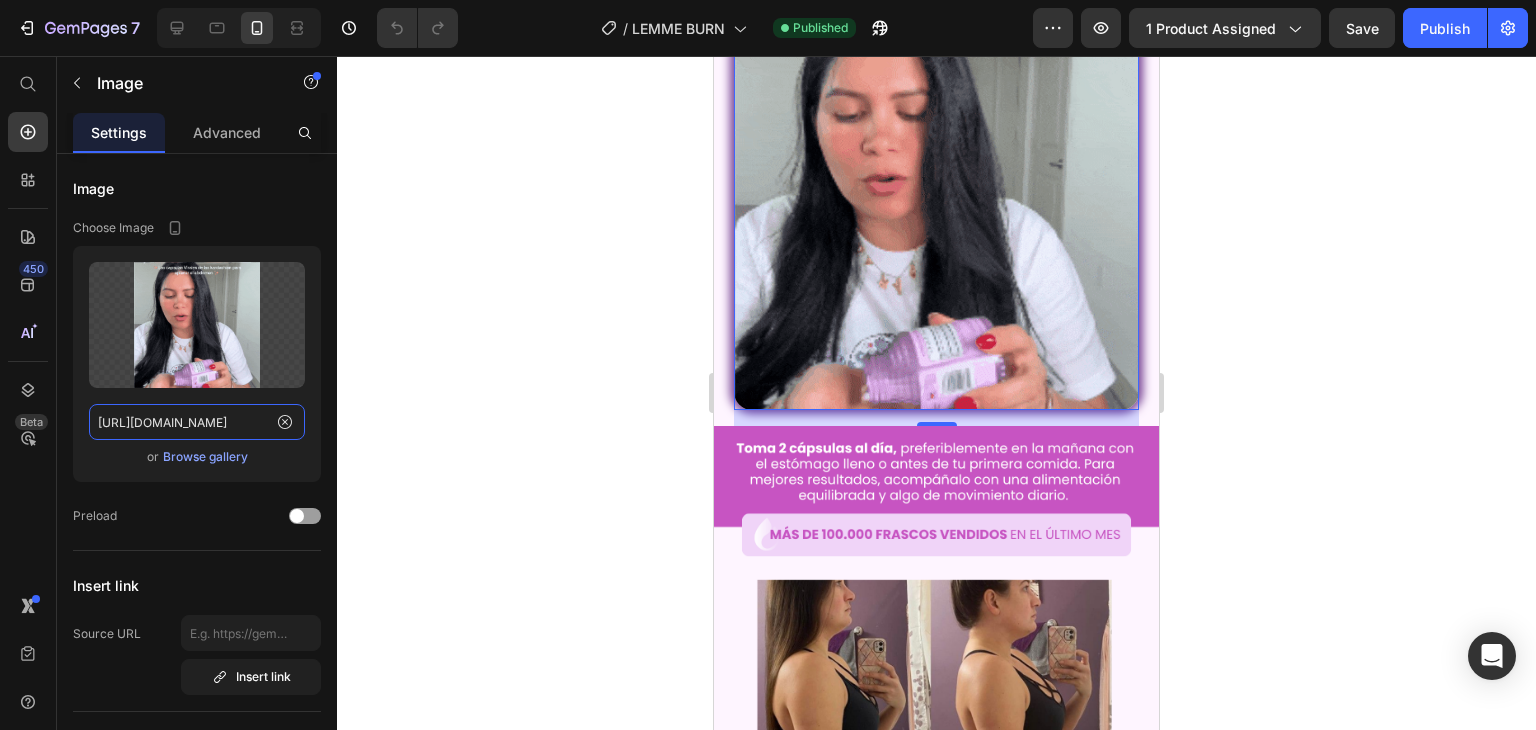 scroll, scrollTop: 4800, scrollLeft: 0, axis: vertical 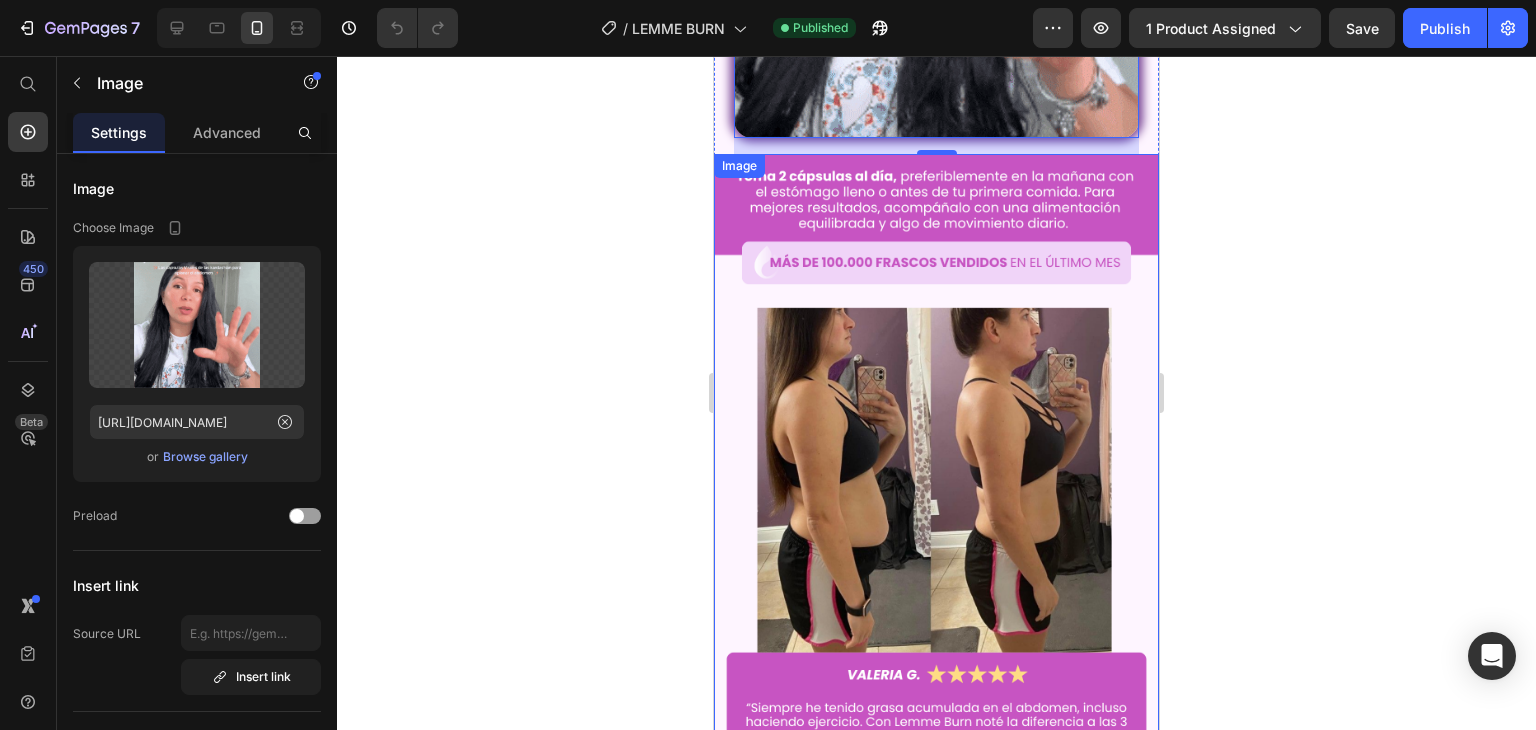 click at bounding box center [936, 777] 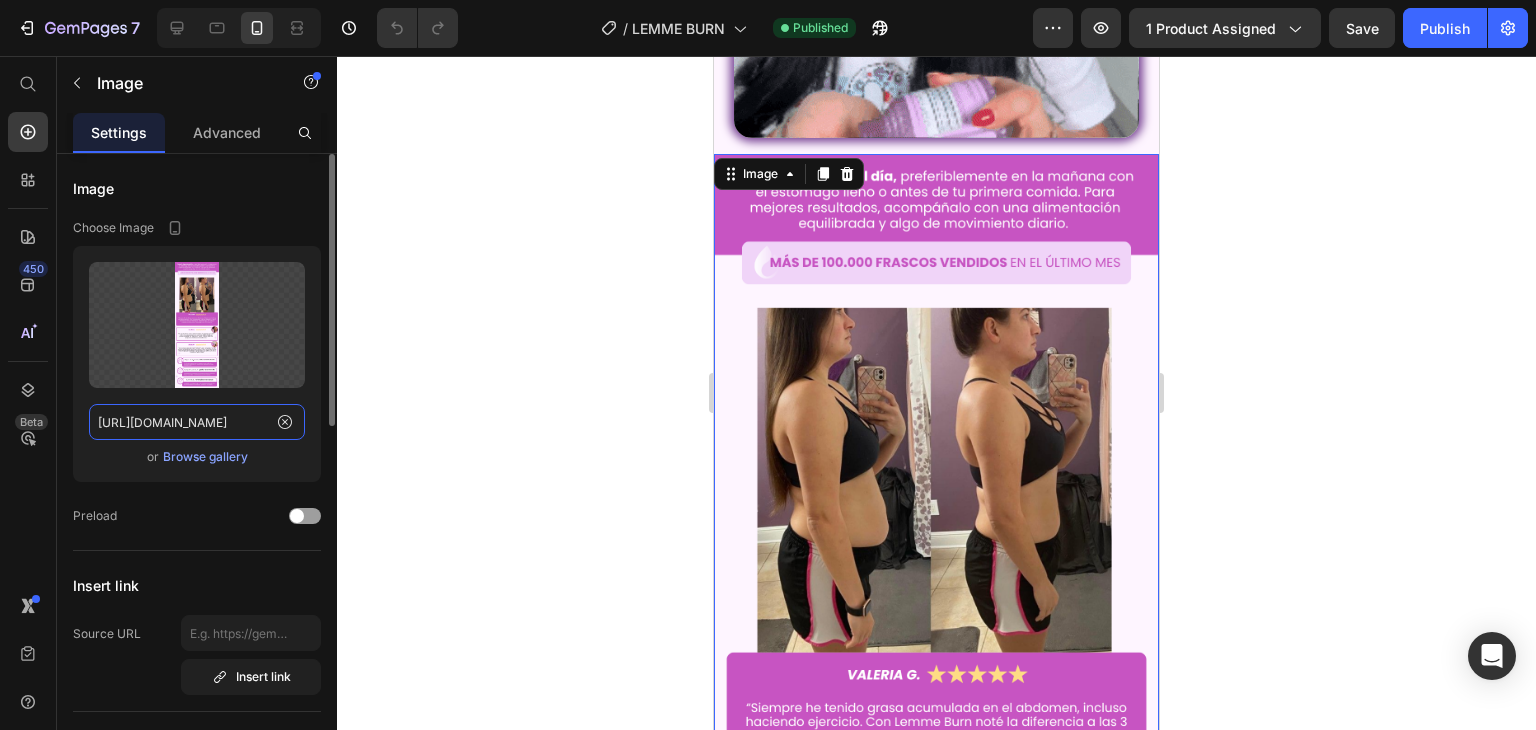 click on "https://i.ibb.co/LzZH8bFT/4-18.png" 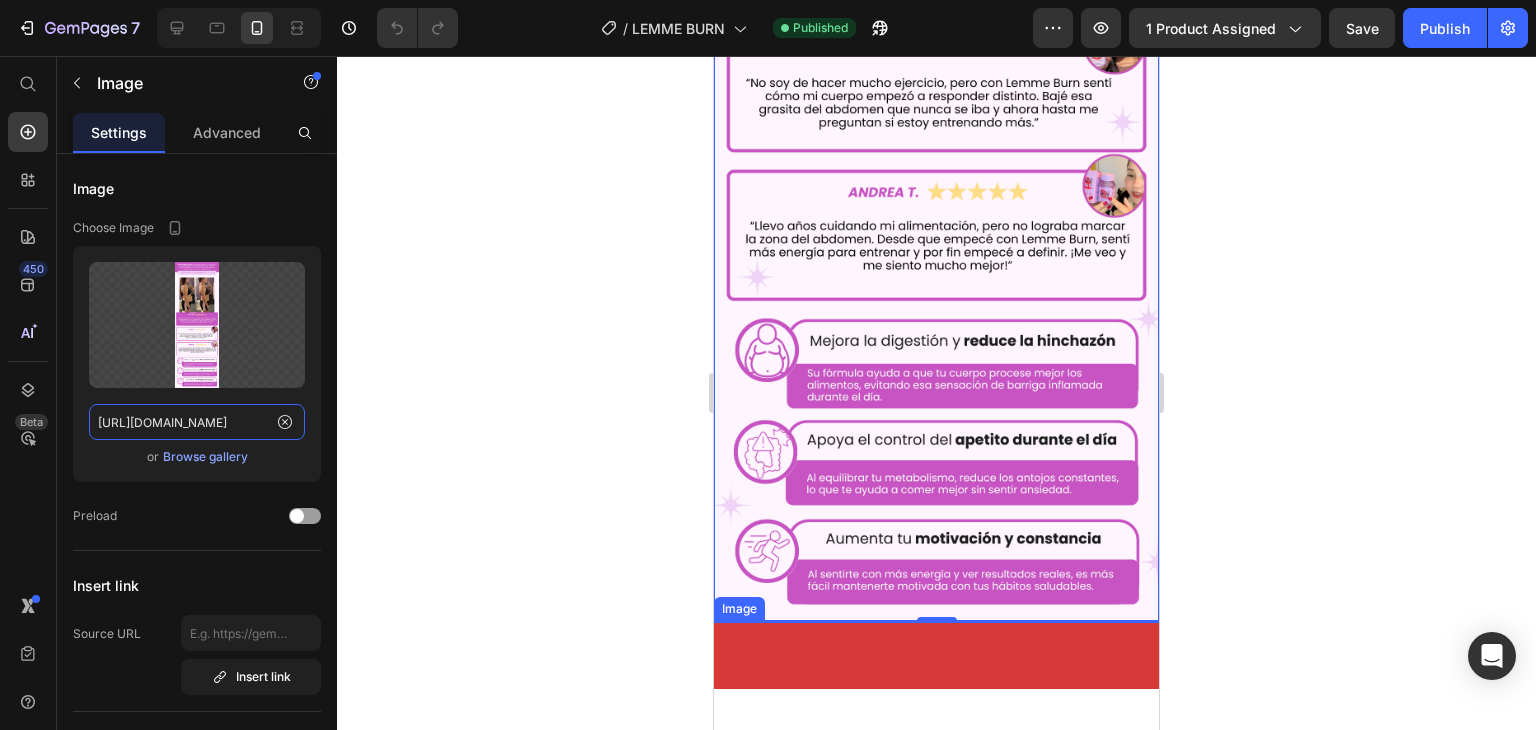 scroll, scrollTop: 5800, scrollLeft: 0, axis: vertical 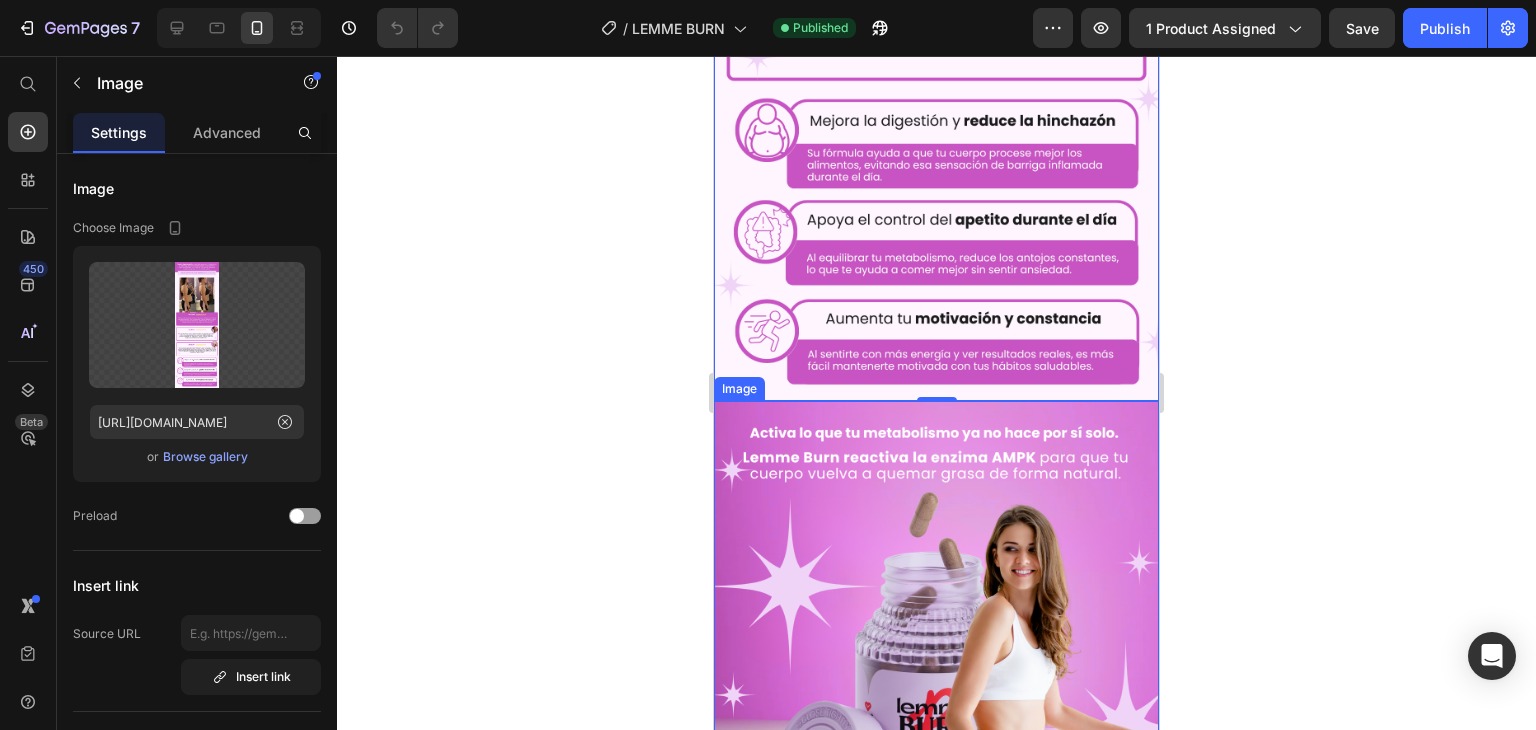 click at bounding box center [936, 1122] 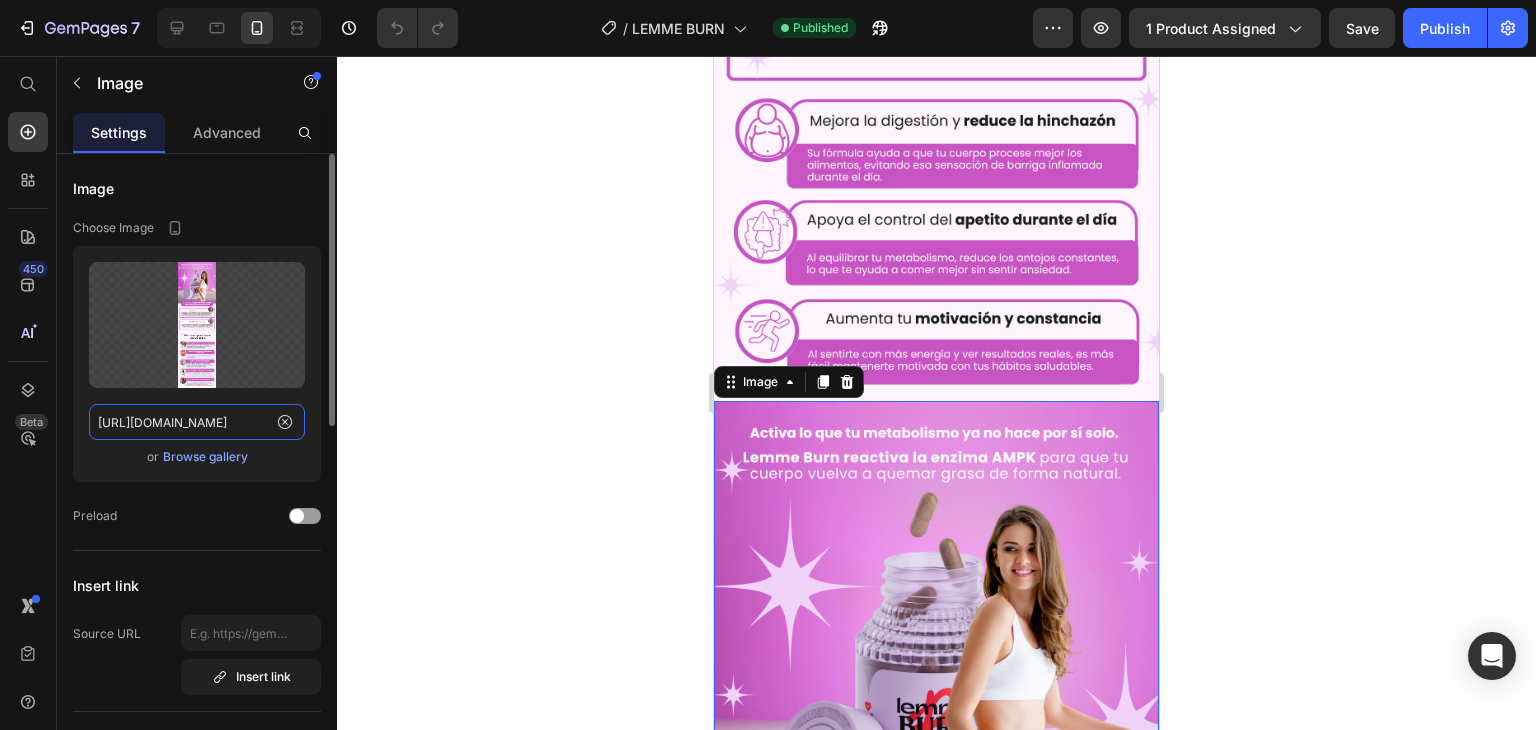 click on "https://i.ibb.co/gFR8spny/5-14.png" 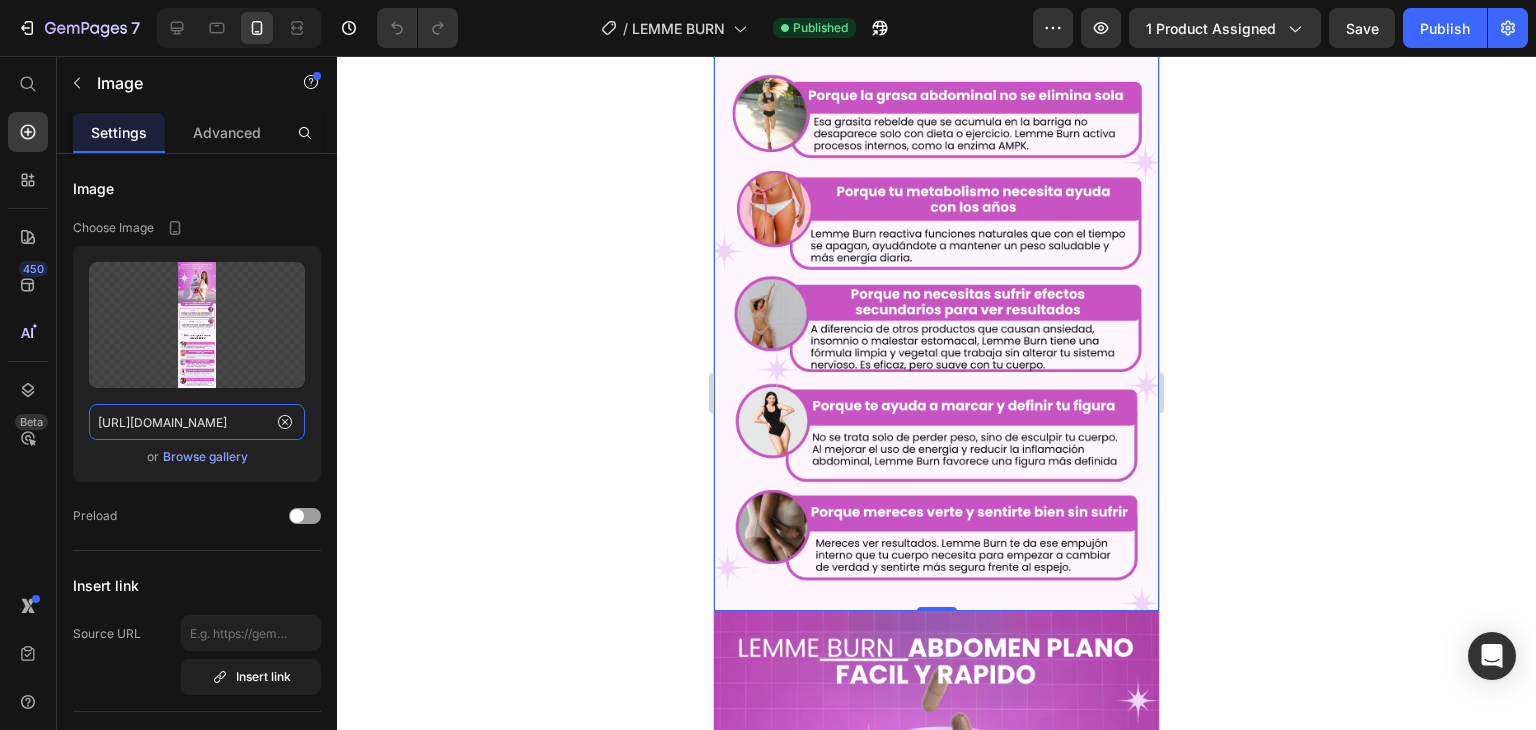 scroll, scrollTop: 7200, scrollLeft: 0, axis: vertical 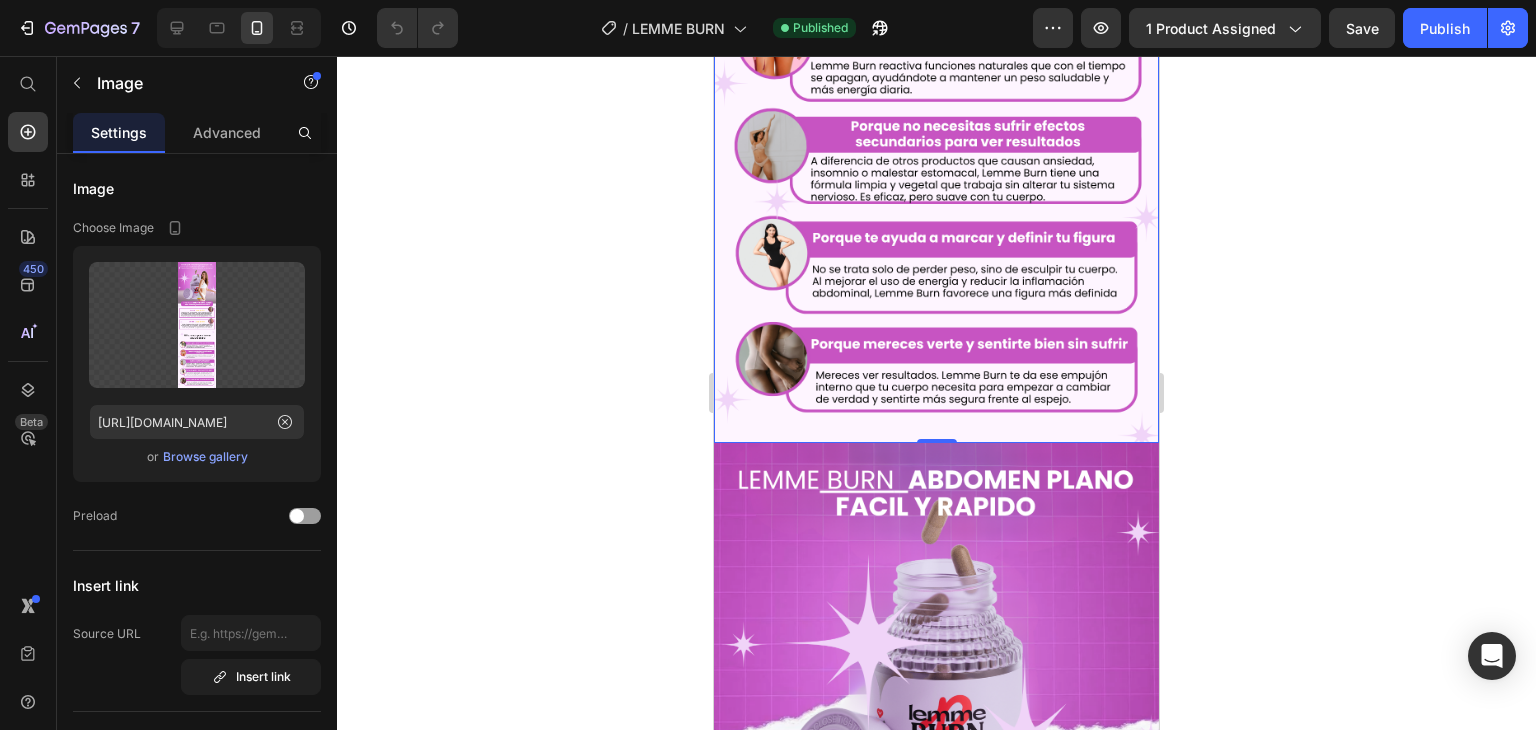 click at bounding box center (936, 946) 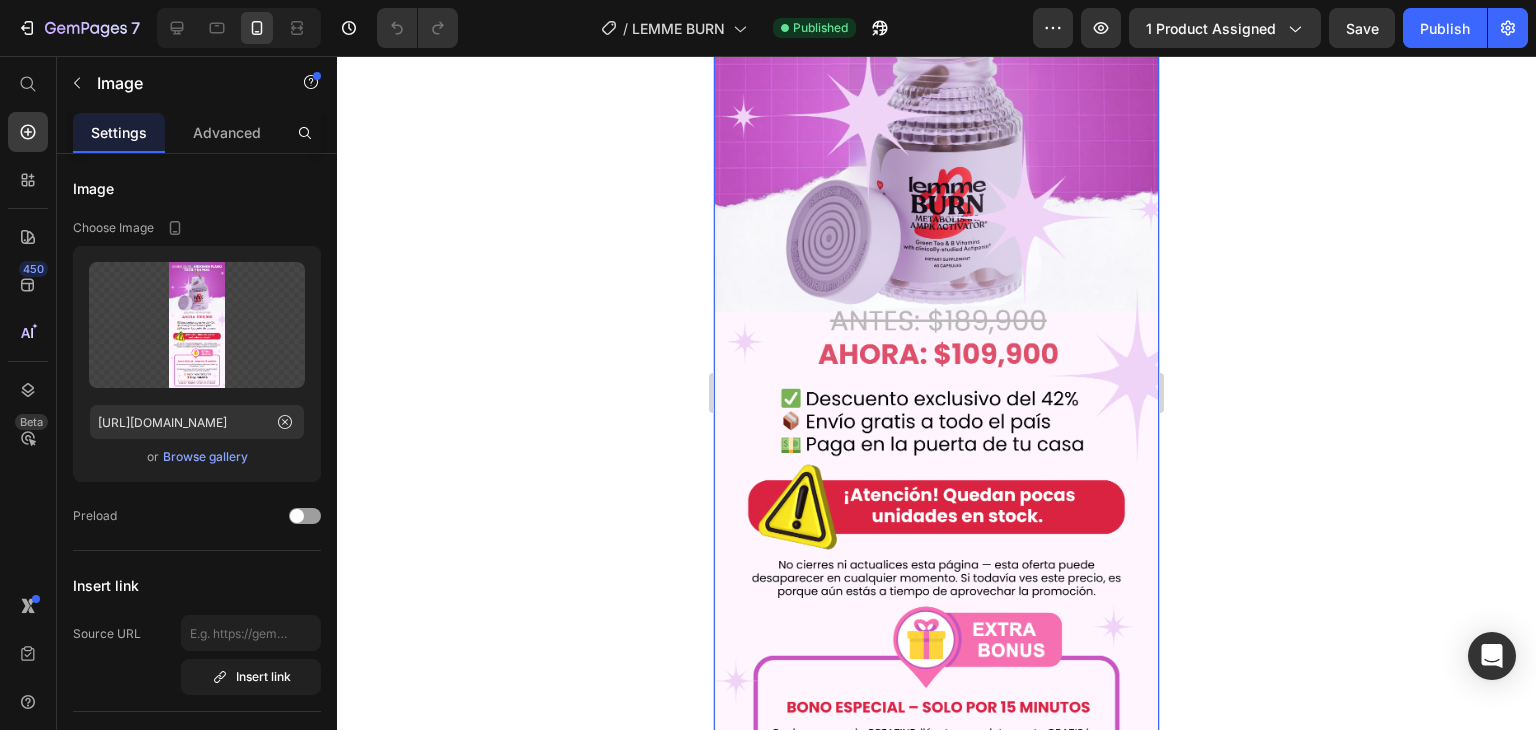 scroll, scrollTop: 8000, scrollLeft: 0, axis: vertical 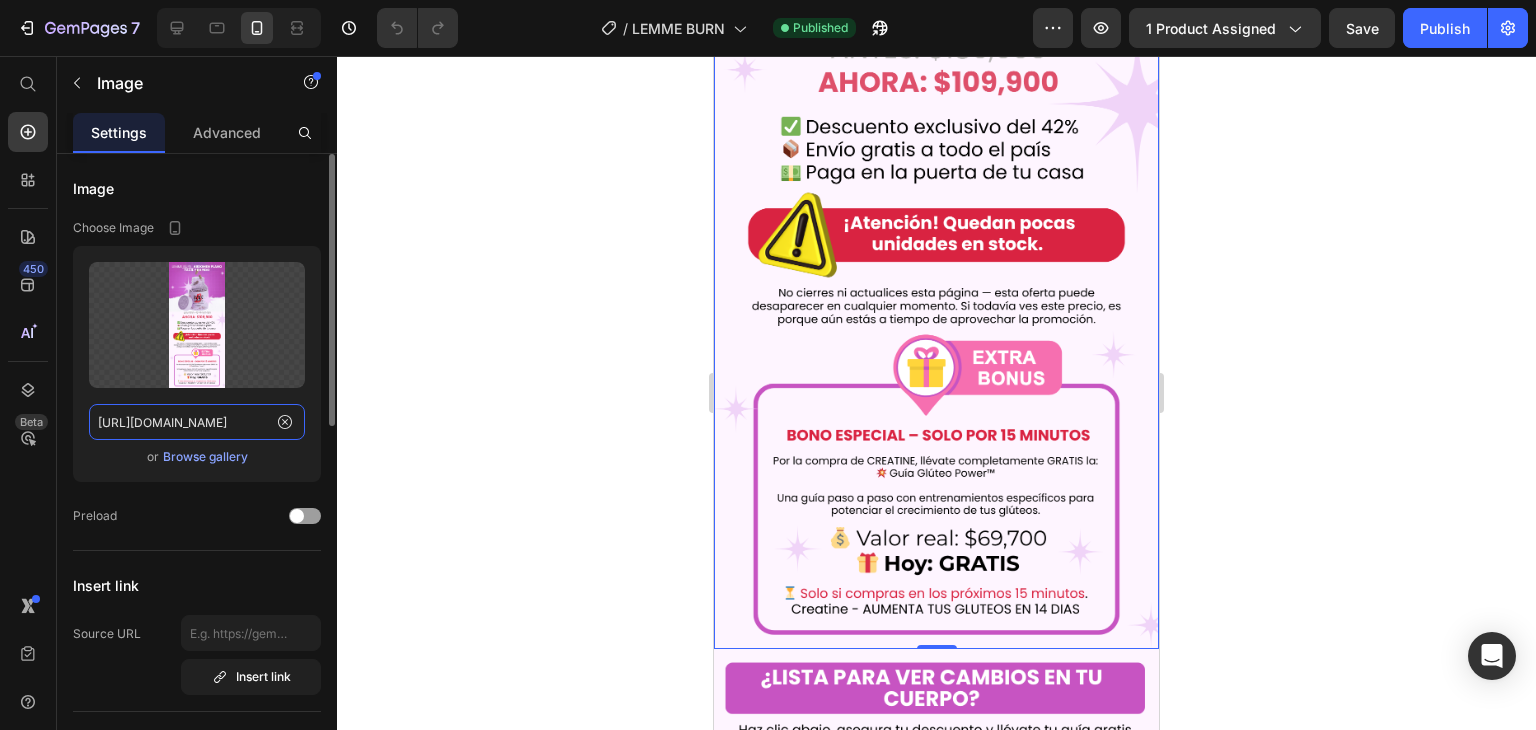 click on "https://i.ibb.co/bRC7N9Dk/6-7.png" 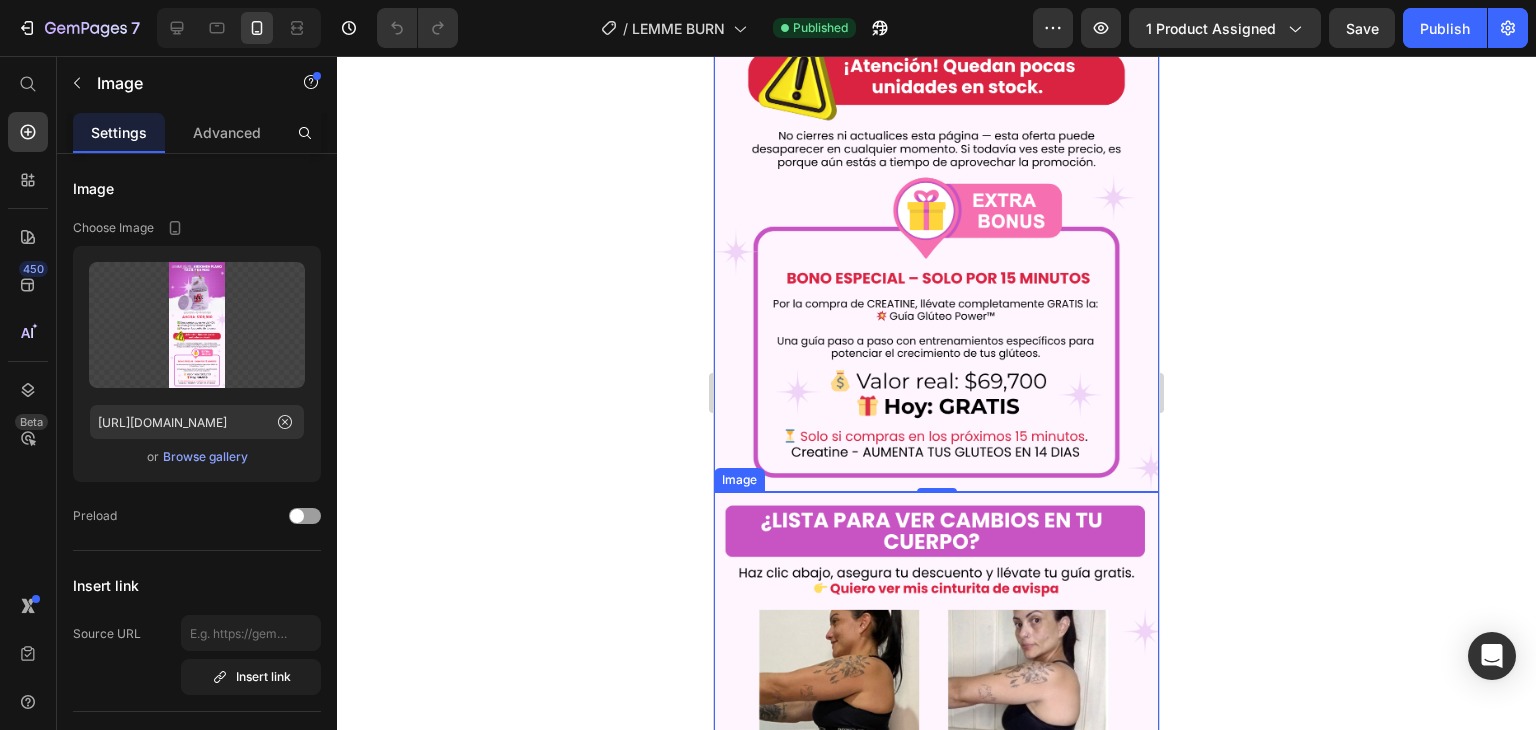 click at bounding box center (936, 1060) 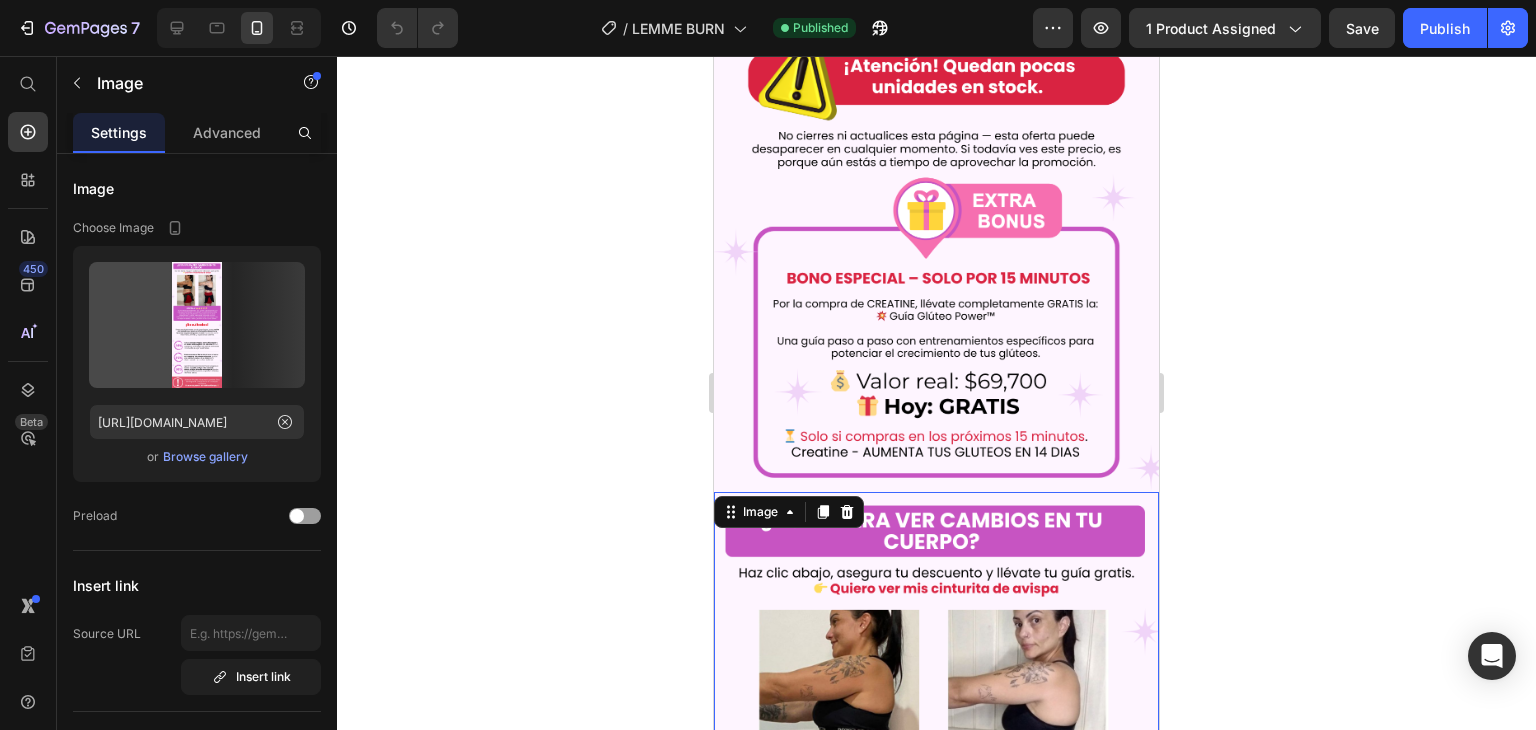 scroll, scrollTop: 8300, scrollLeft: 0, axis: vertical 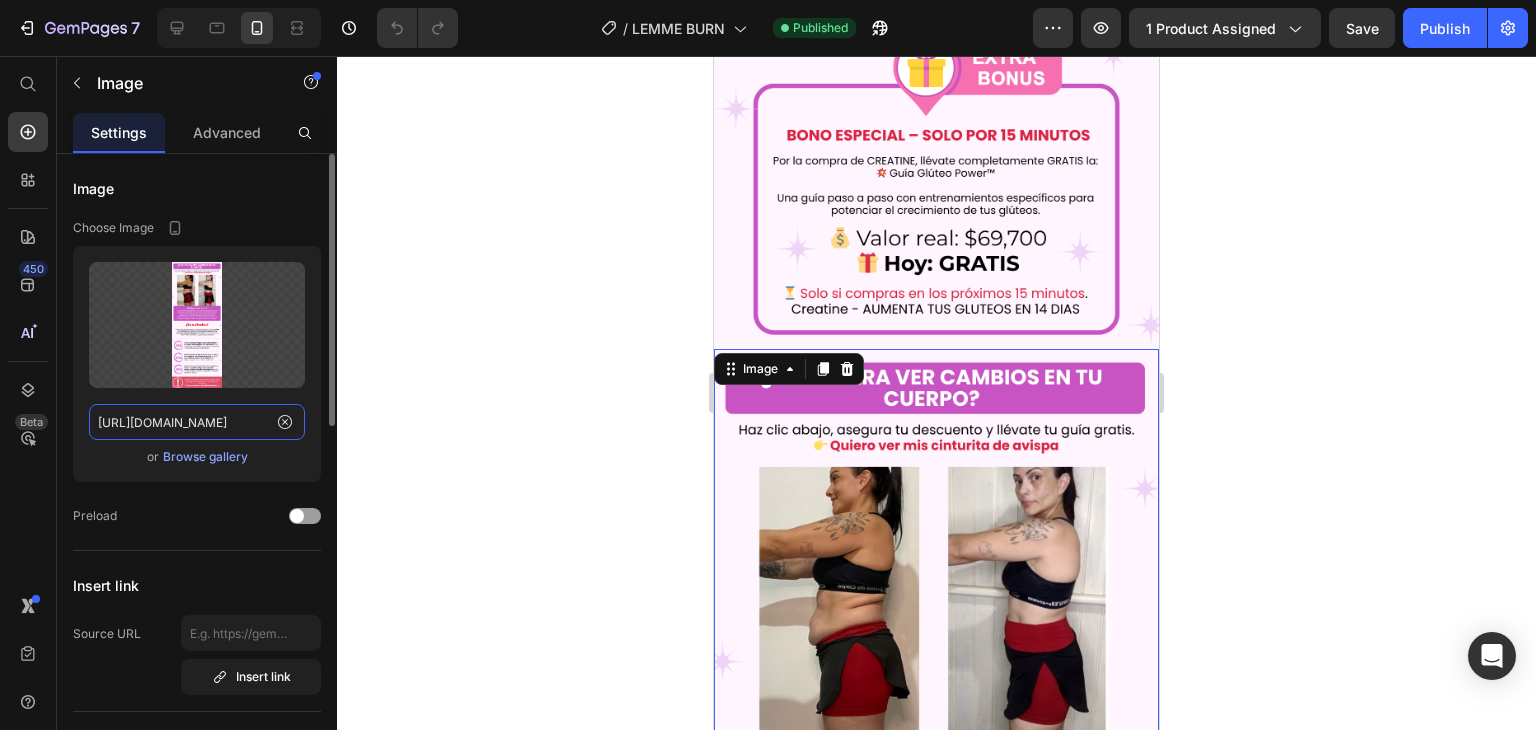 click on "https://i.ibb.co/LXjMJ9hR/7-6.png" 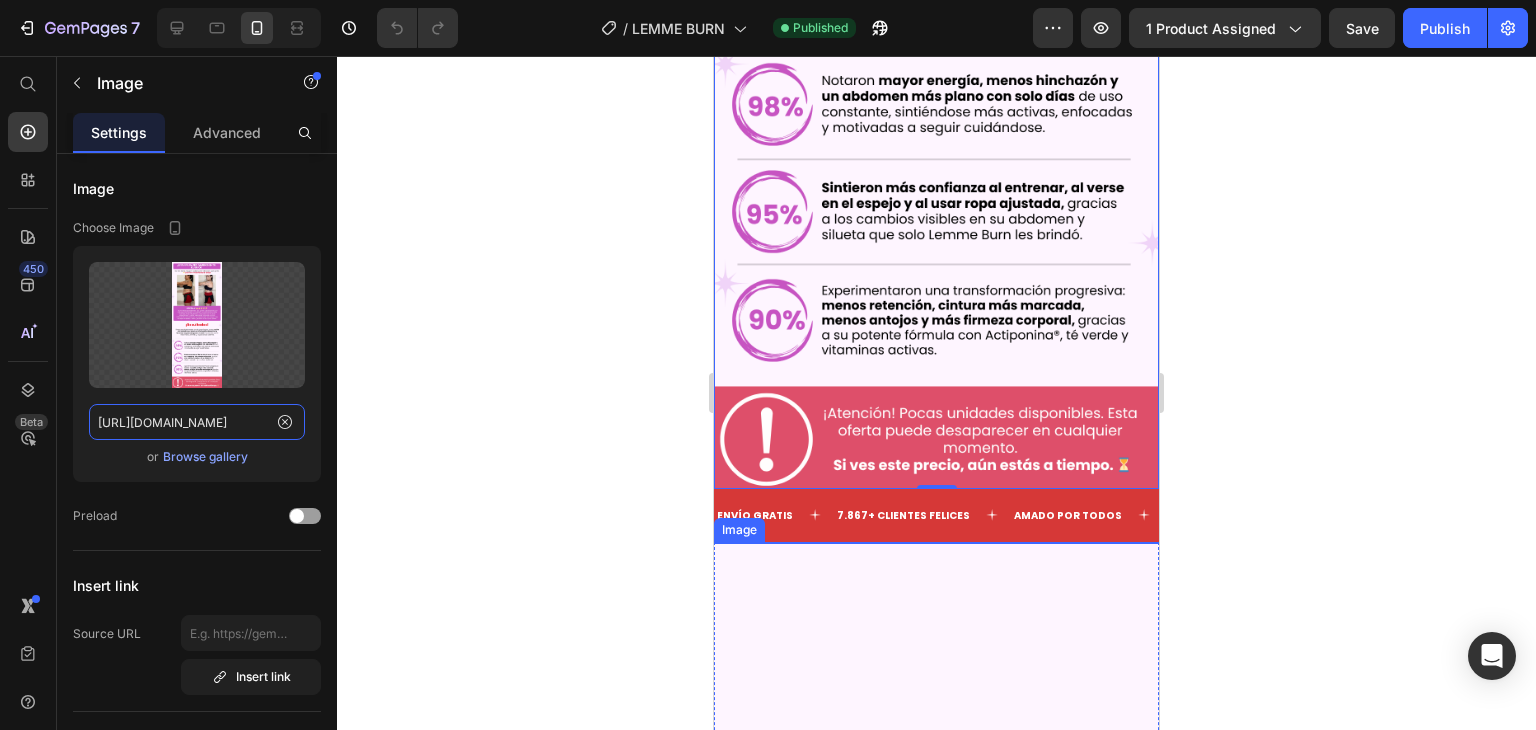 scroll, scrollTop: 9400, scrollLeft: 0, axis: vertical 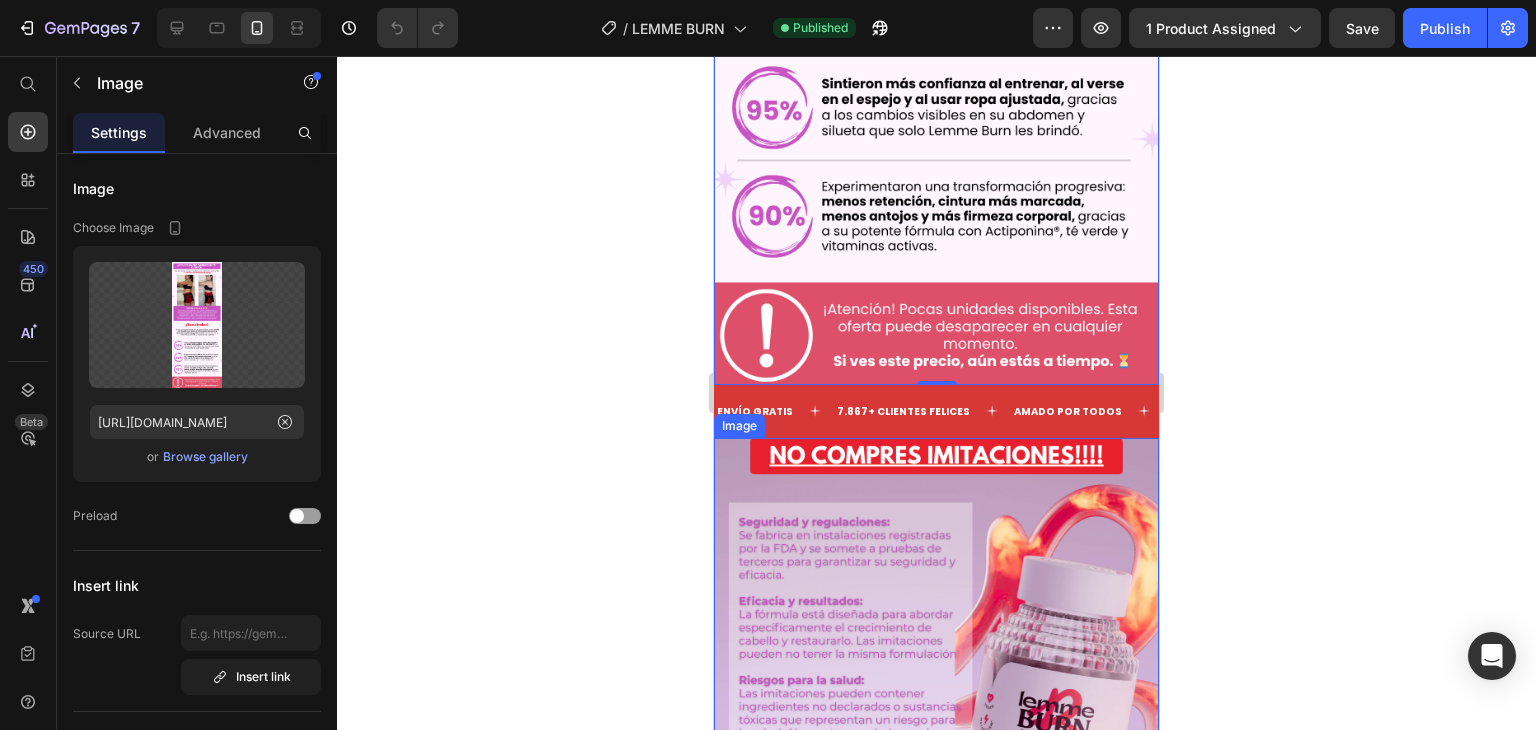 click at bounding box center (936, 659) 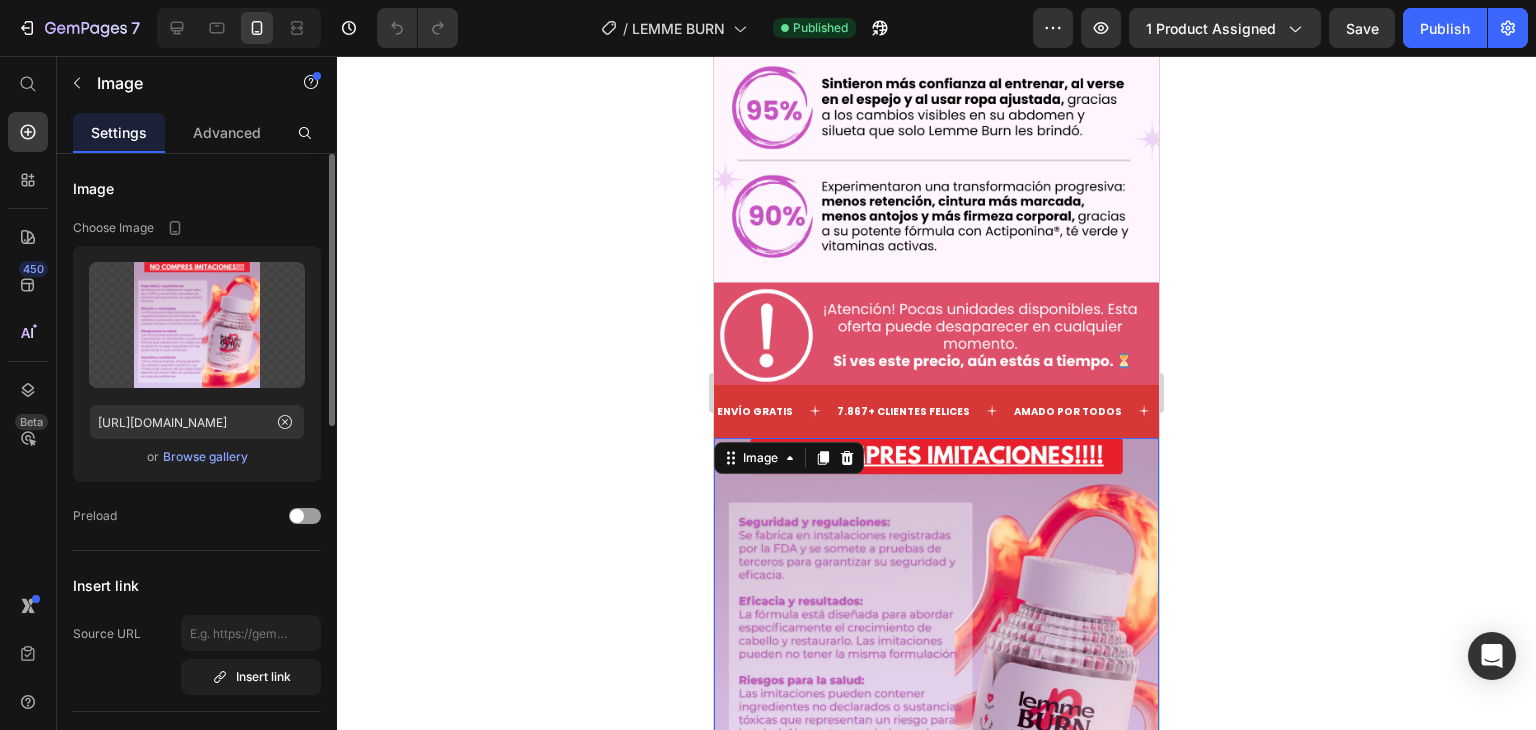 click on "Upload Image https://i.ibb.co/VcrSCNwy/lemme-burn.png  or   Browse gallery" at bounding box center (197, 364) 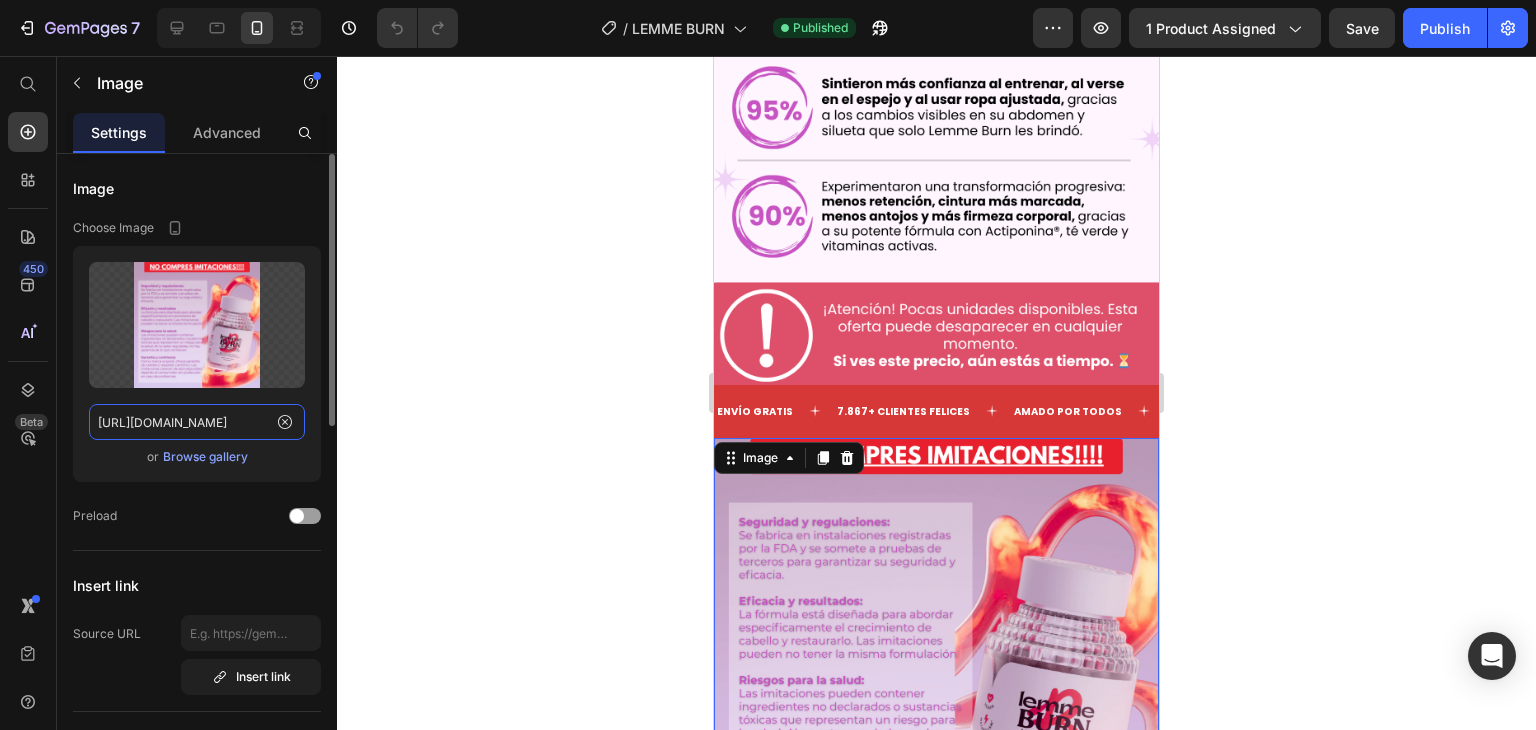 click on "https://i.ibb.co/VcrSCNwy/lemme-burn.png" 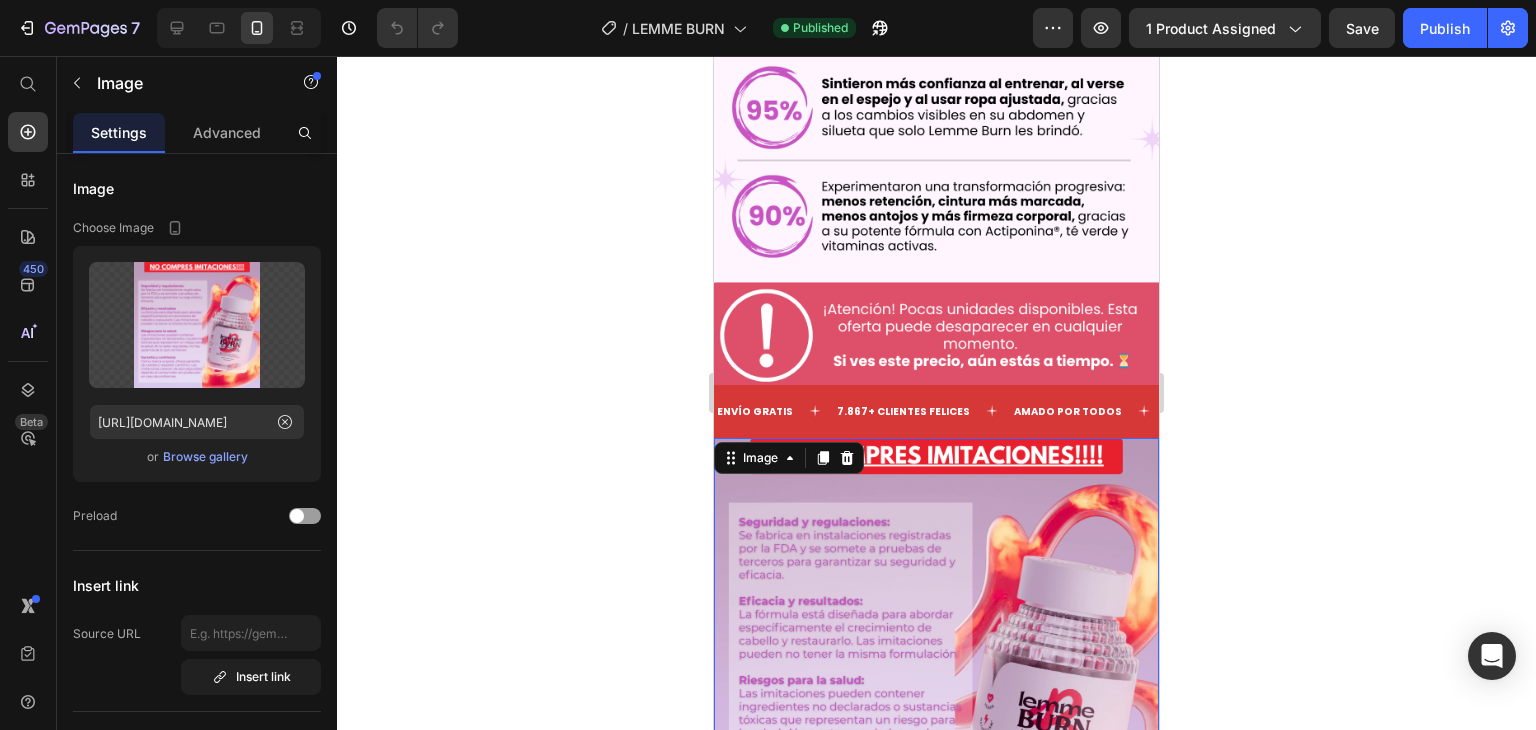 click 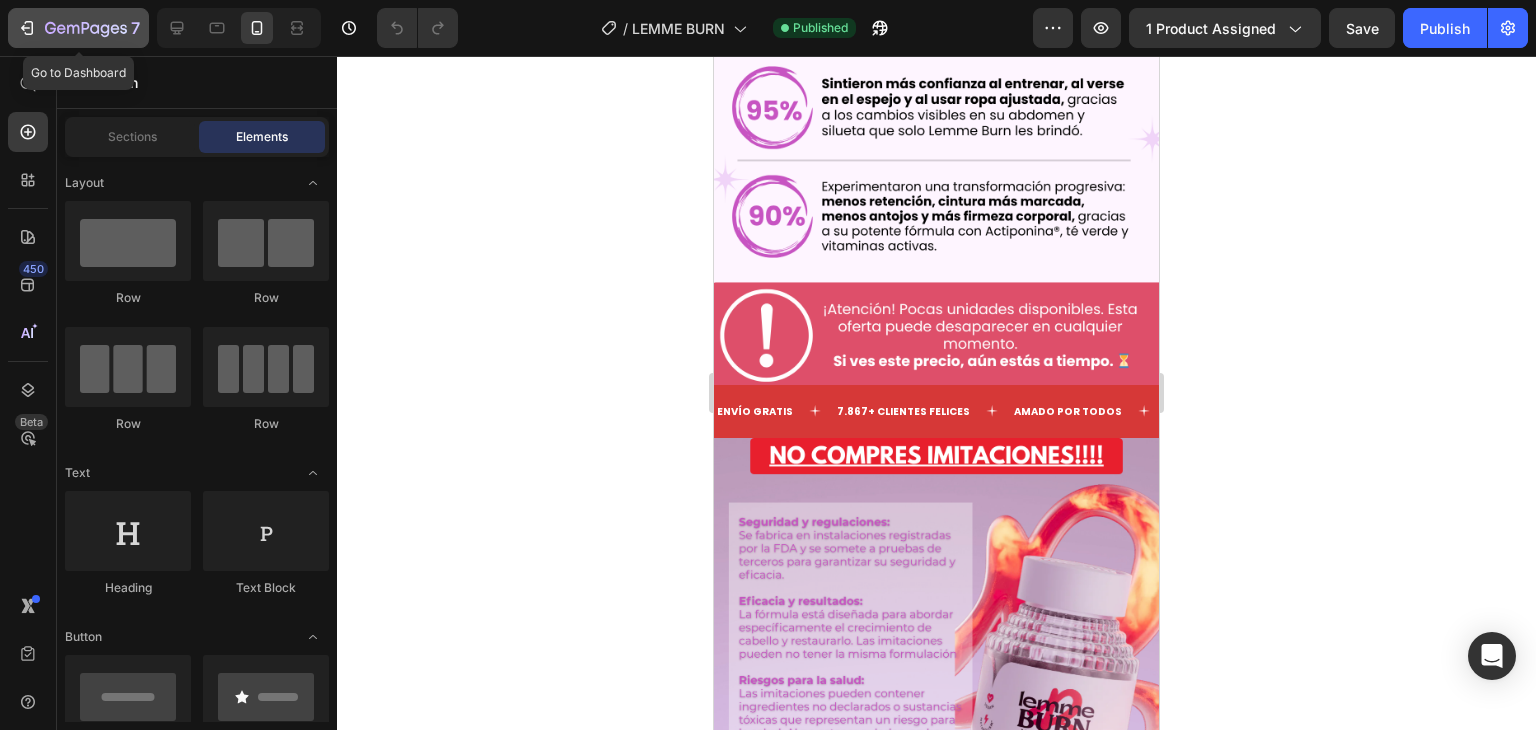 click on "7" 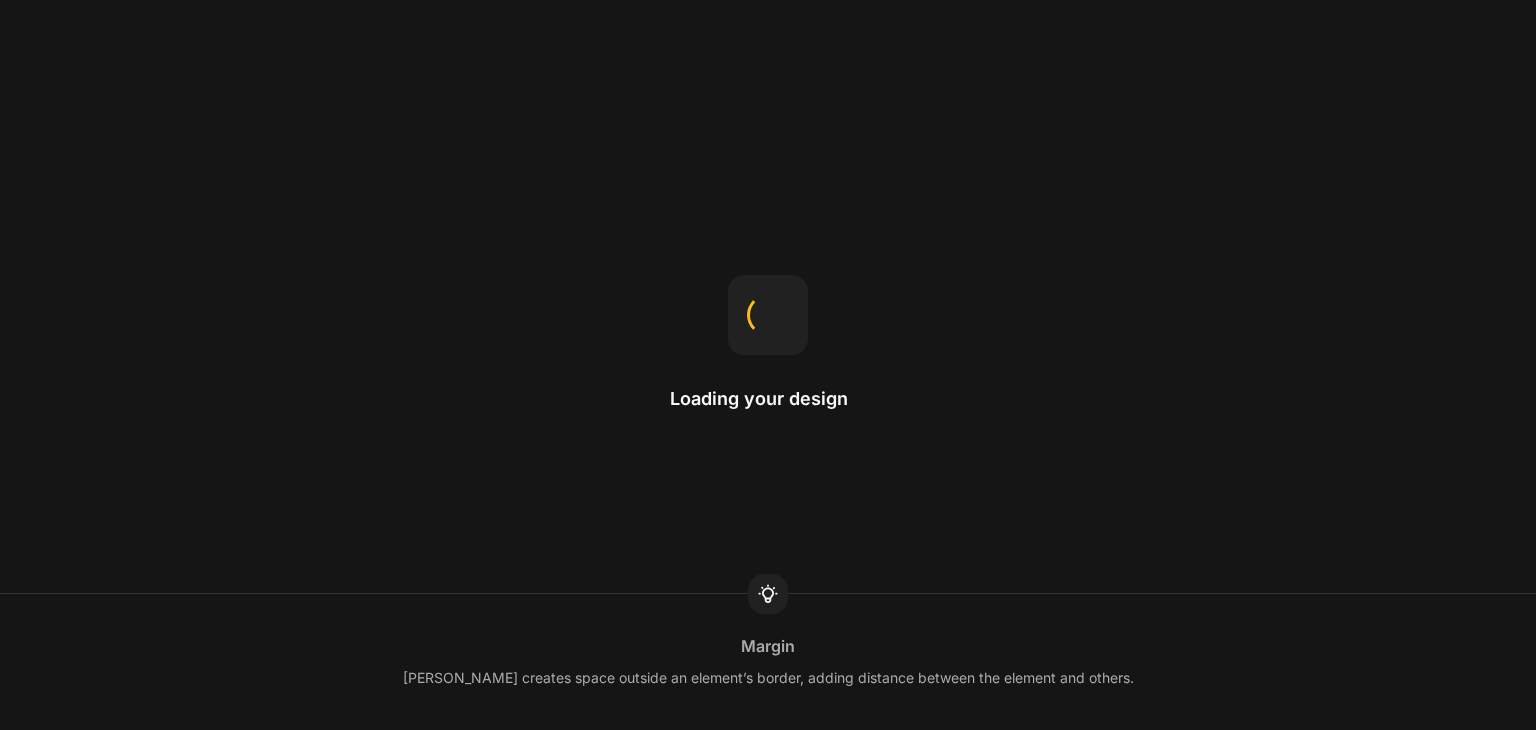 scroll, scrollTop: 0, scrollLeft: 0, axis: both 